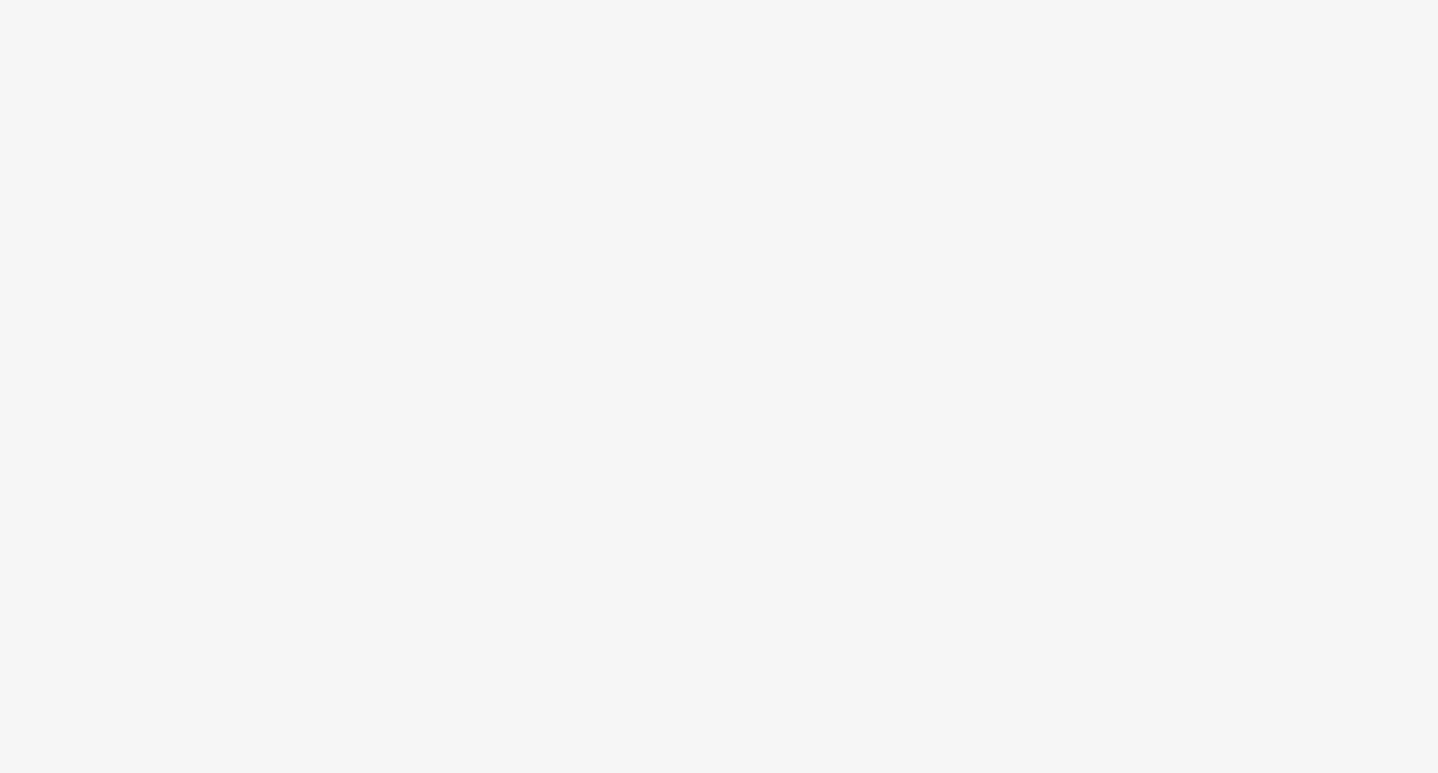 scroll, scrollTop: 0, scrollLeft: 0, axis: both 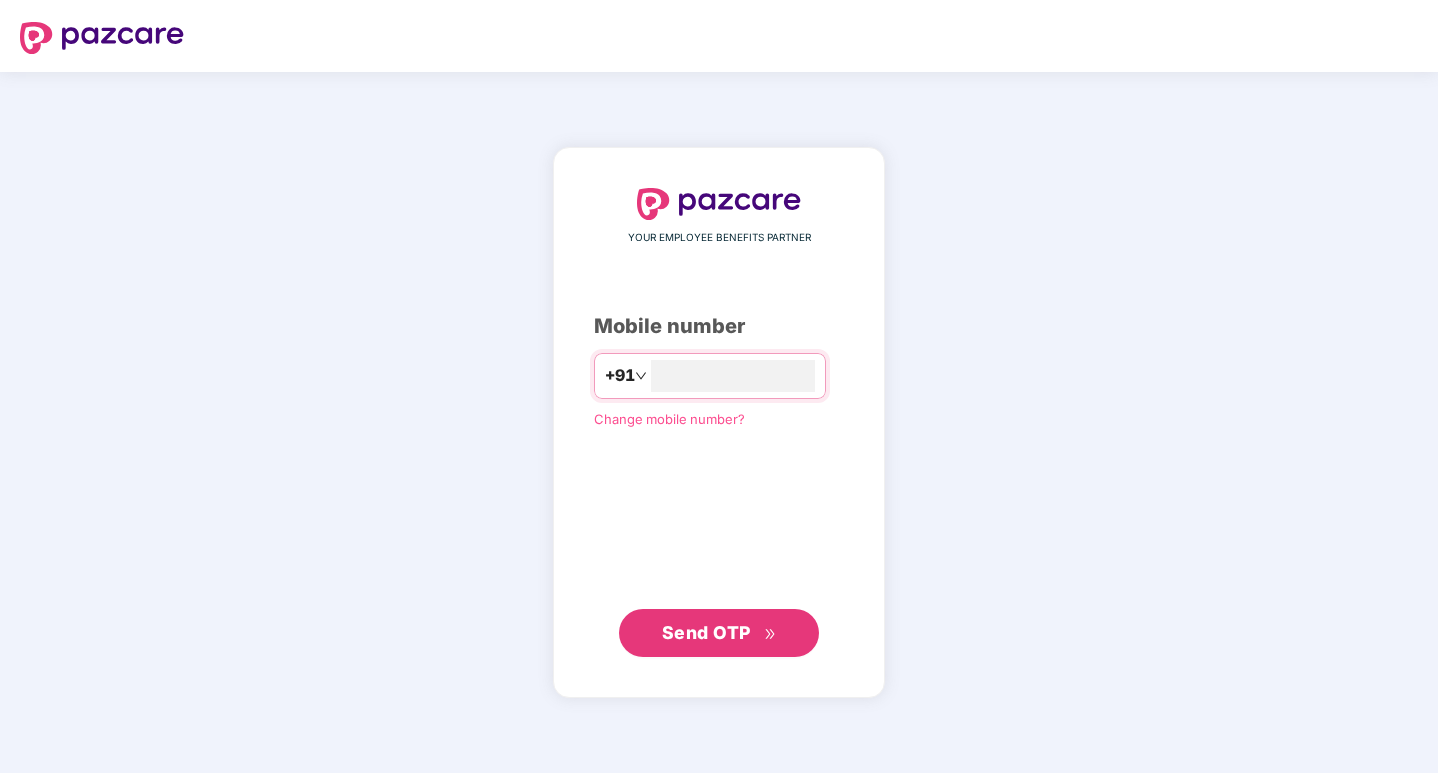 type on "**********" 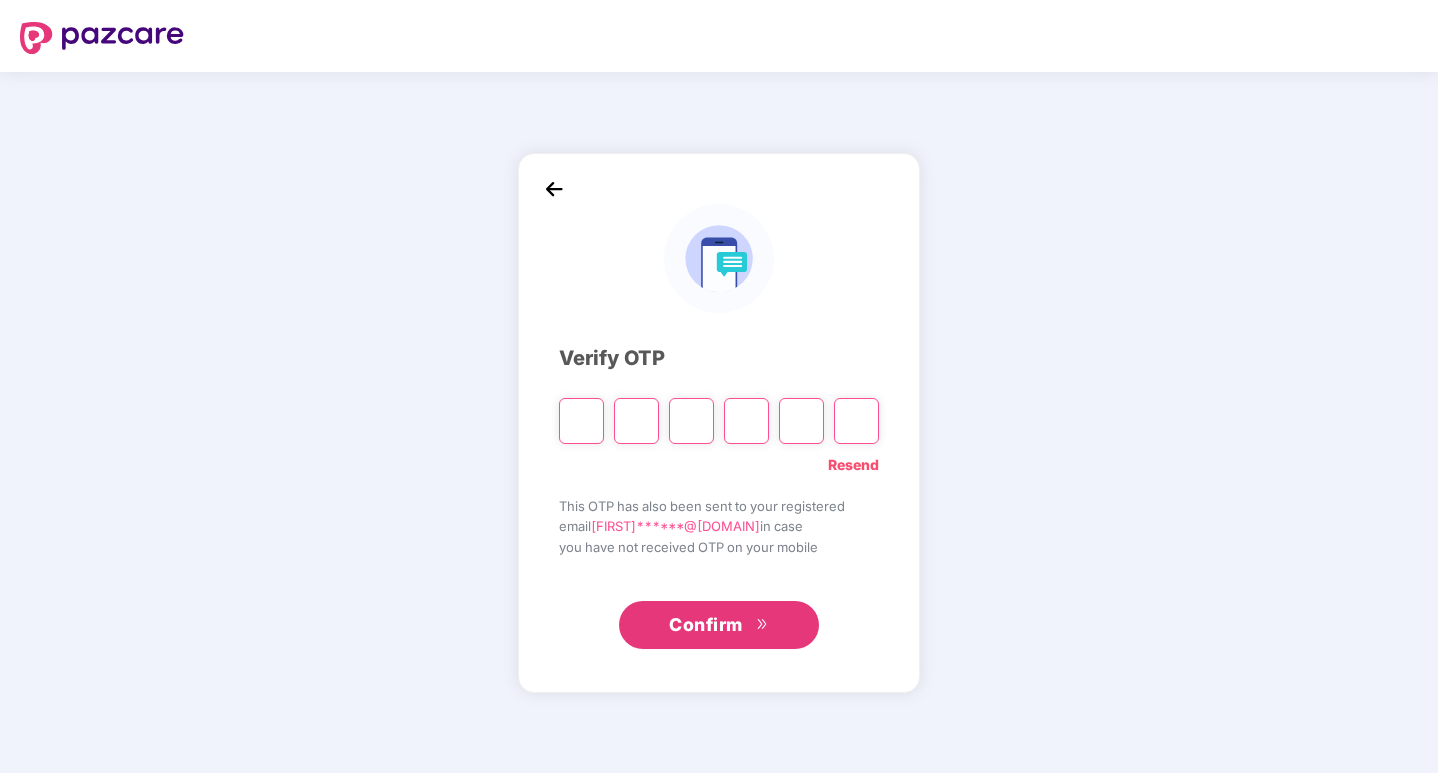 type on "*" 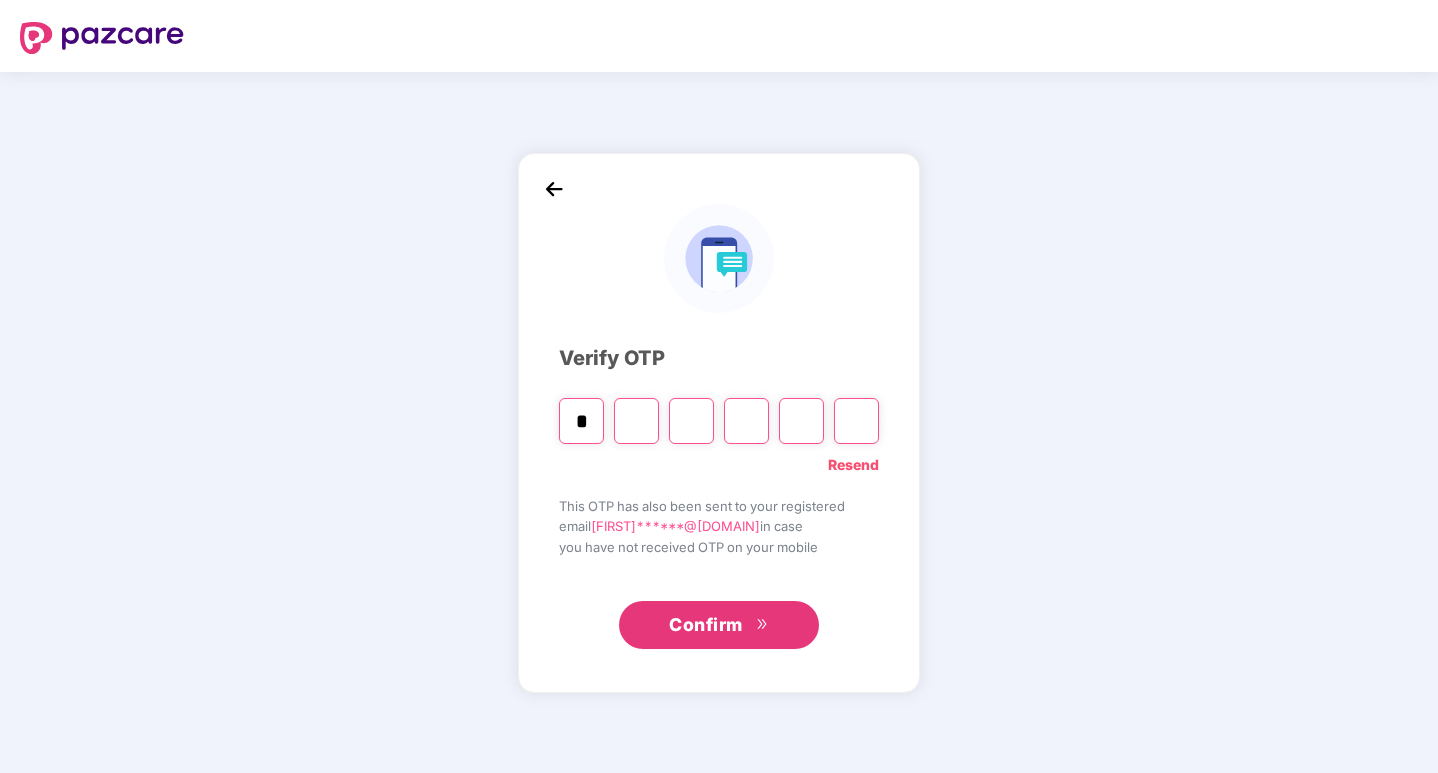 type on "*" 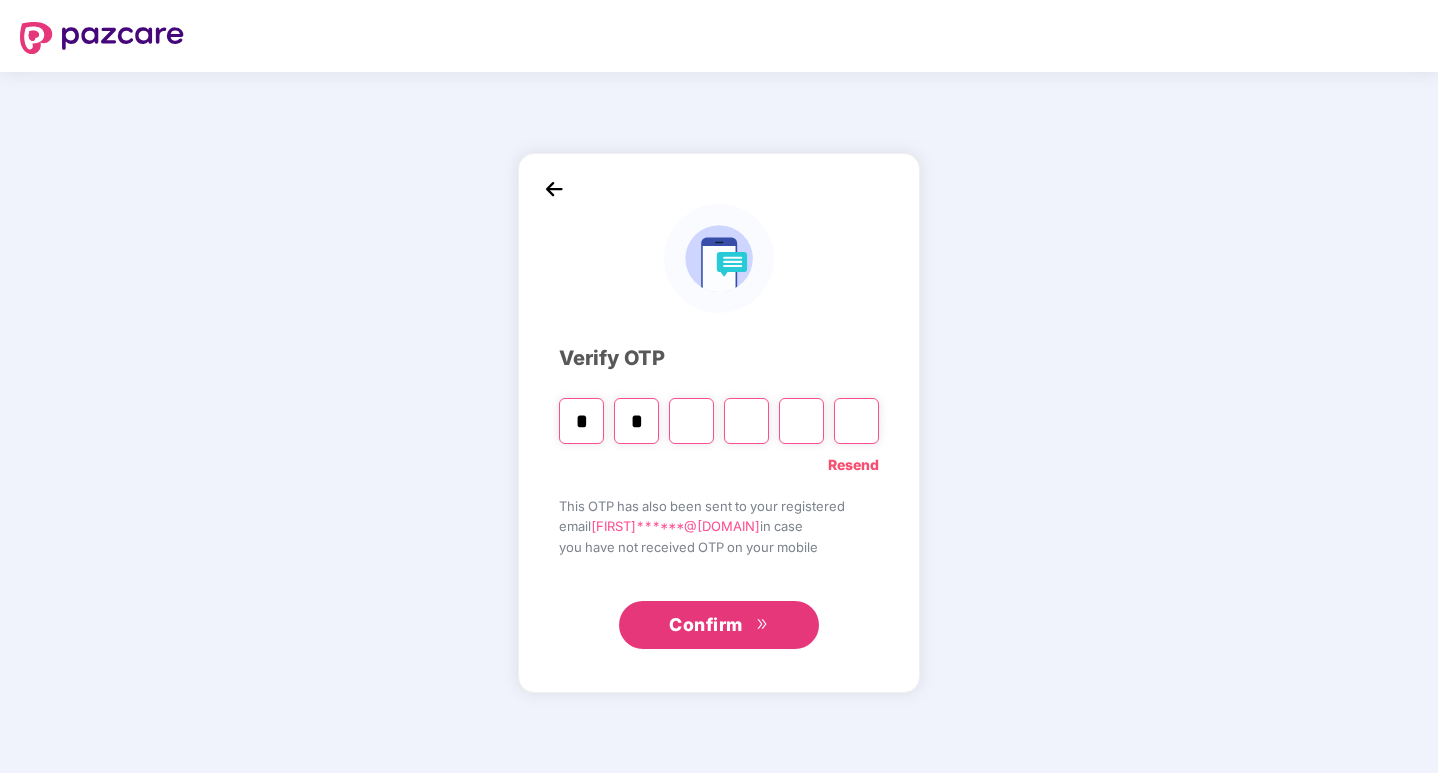 type on "*" 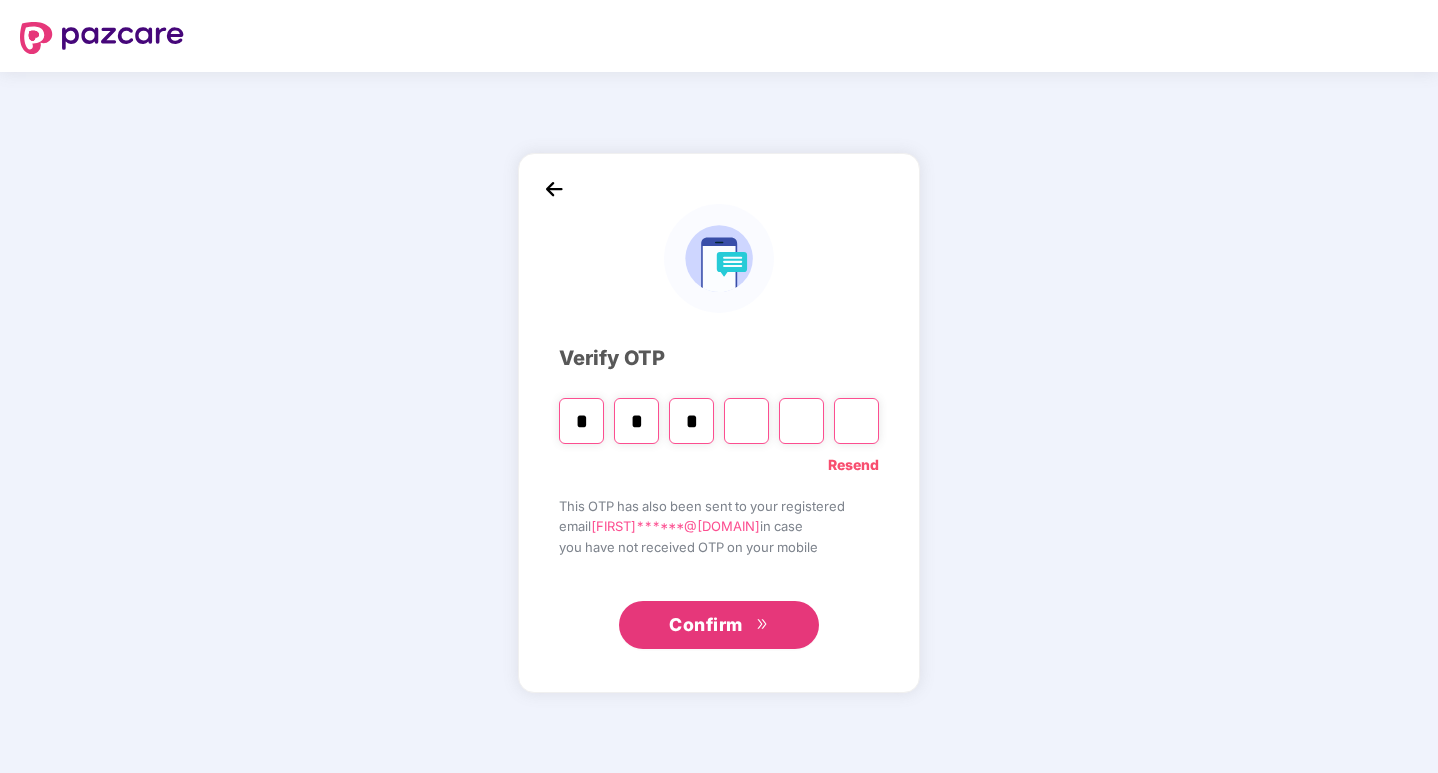 type on "*" 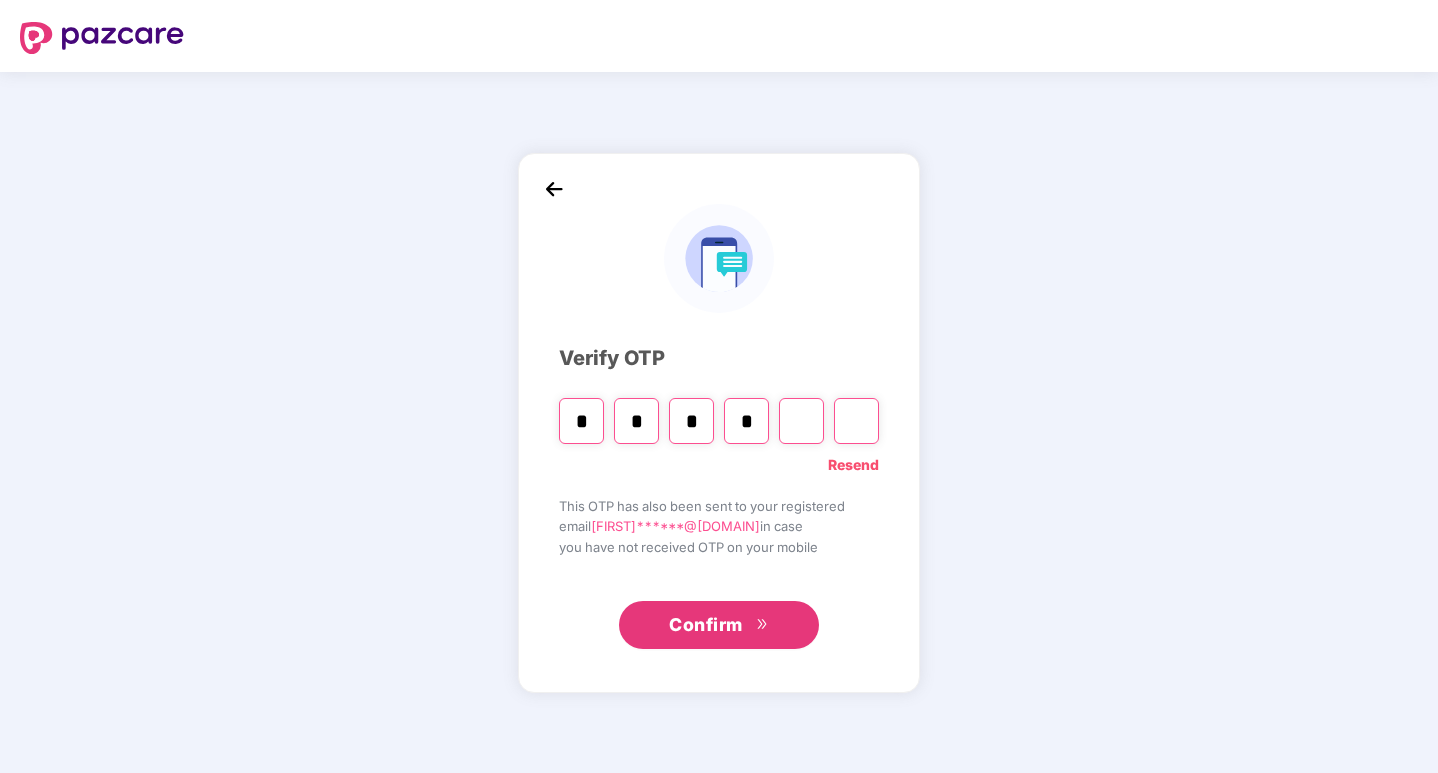 type on "*" 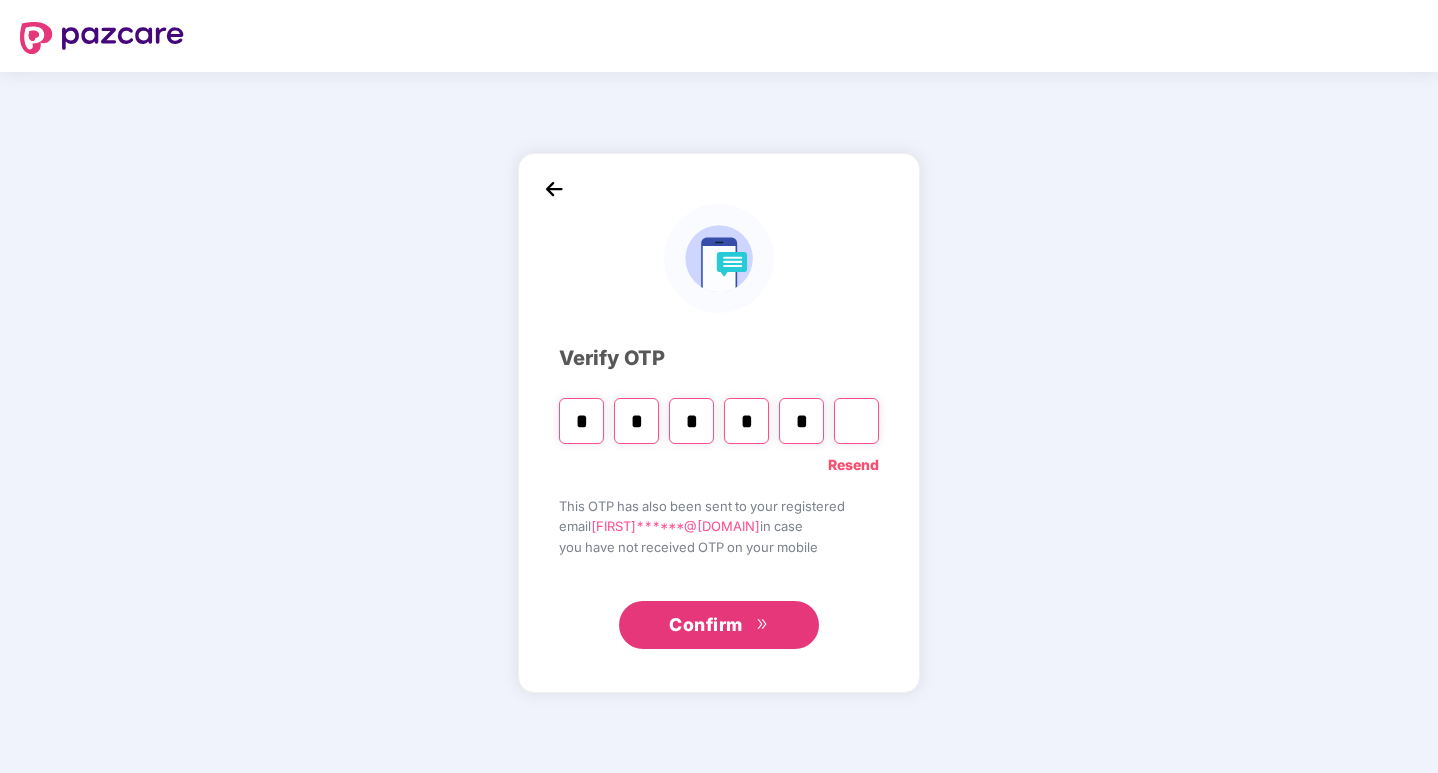 type on "*" 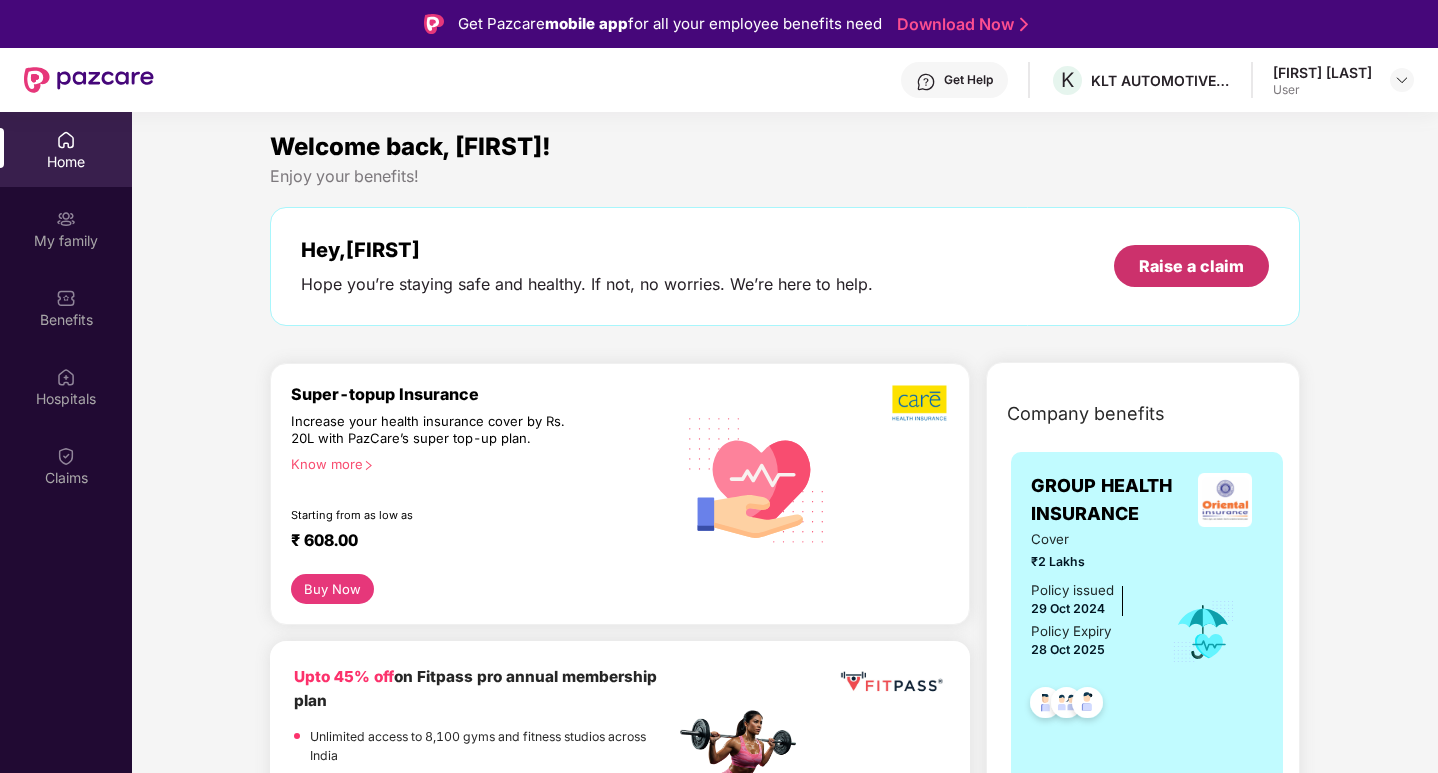 click on "Raise a claim" at bounding box center (1191, 266) 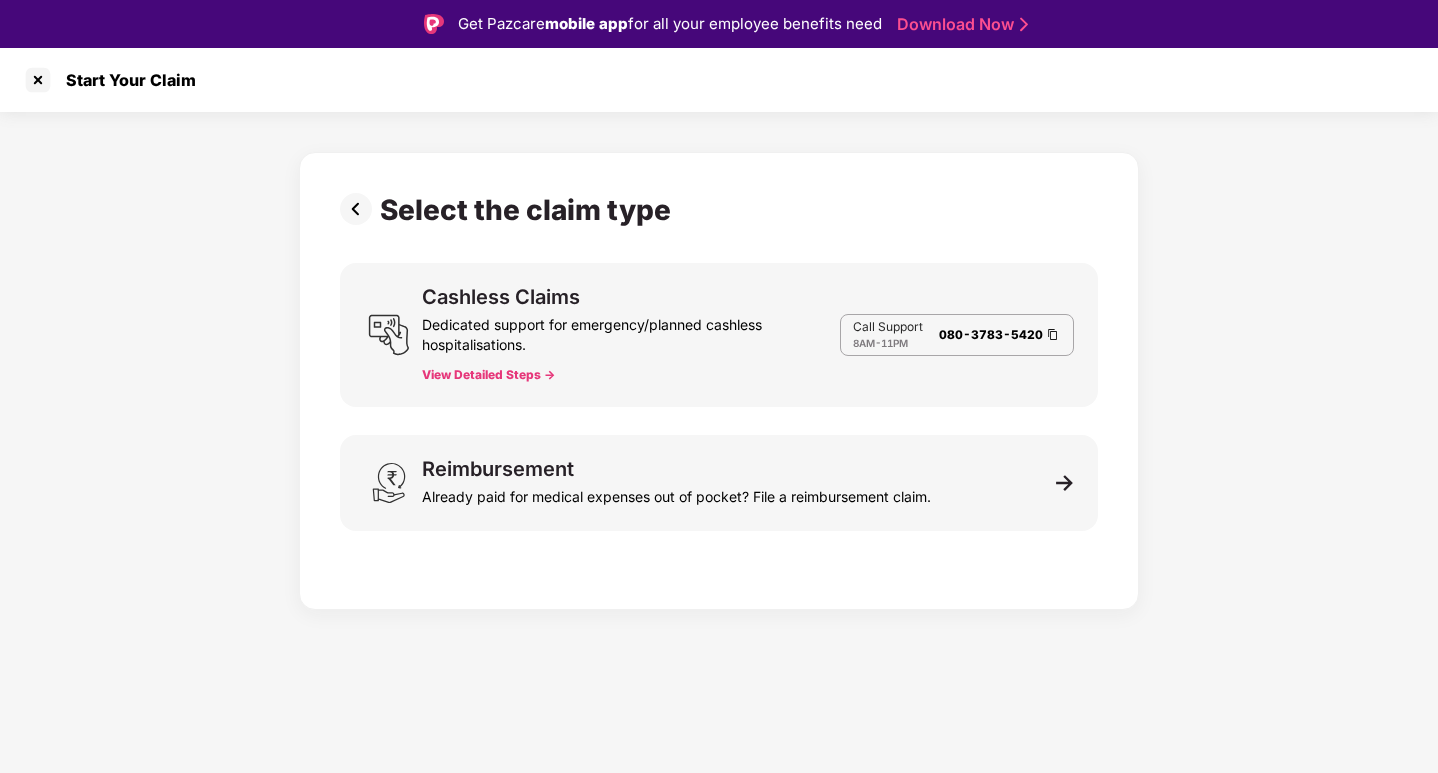 click on "View Detailed Steps ->" at bounding box center [488, 375] 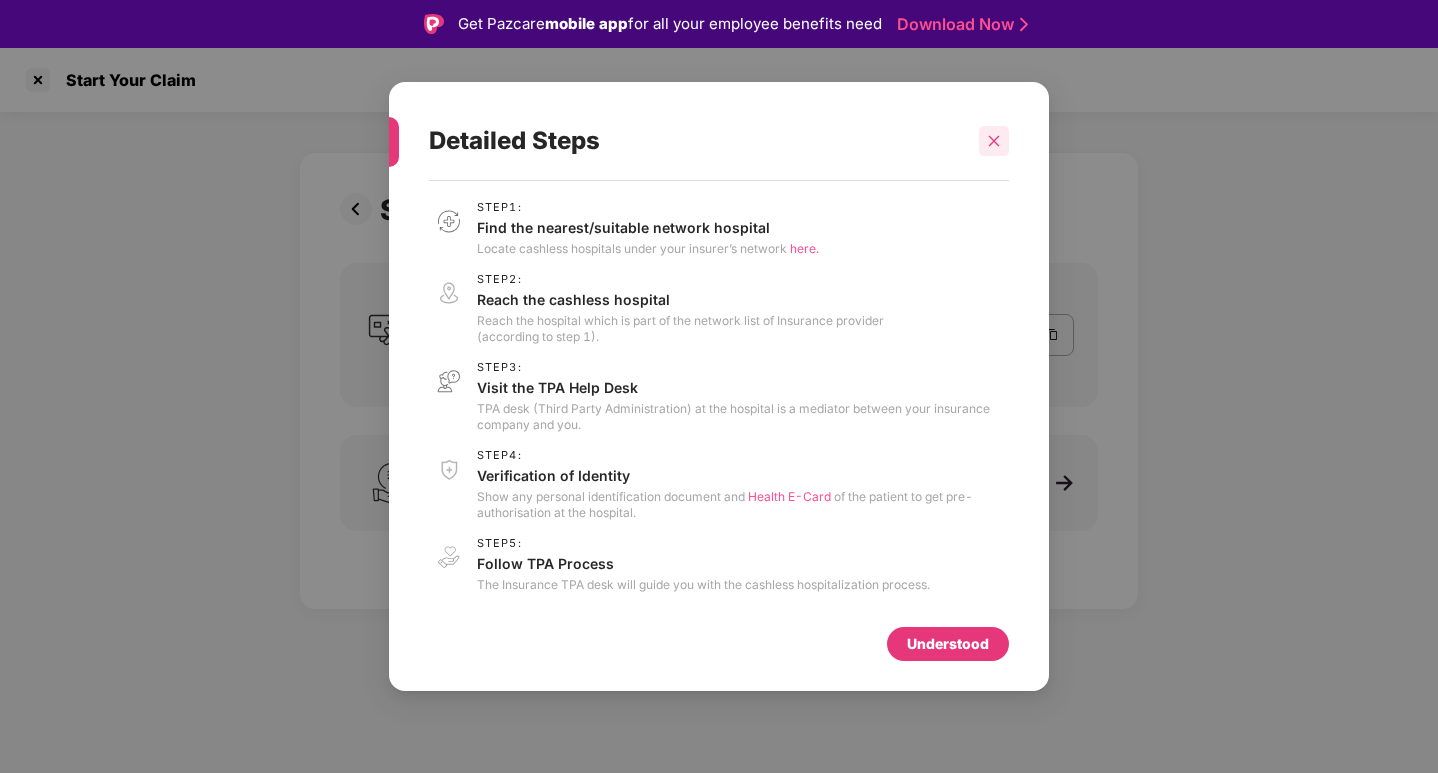 click at bounding box center (994, 141) 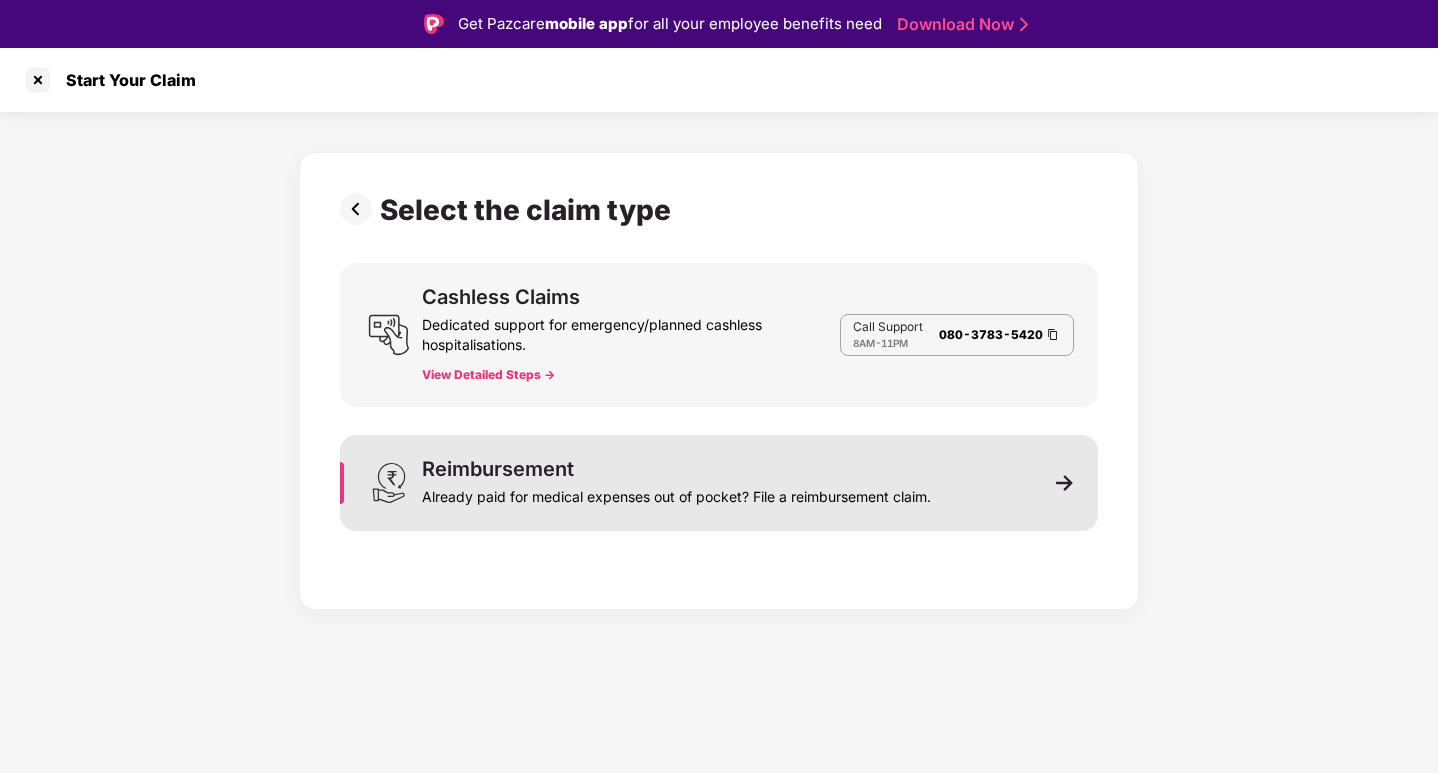 click on "Reimbursement" at bounding box center (498, 469) 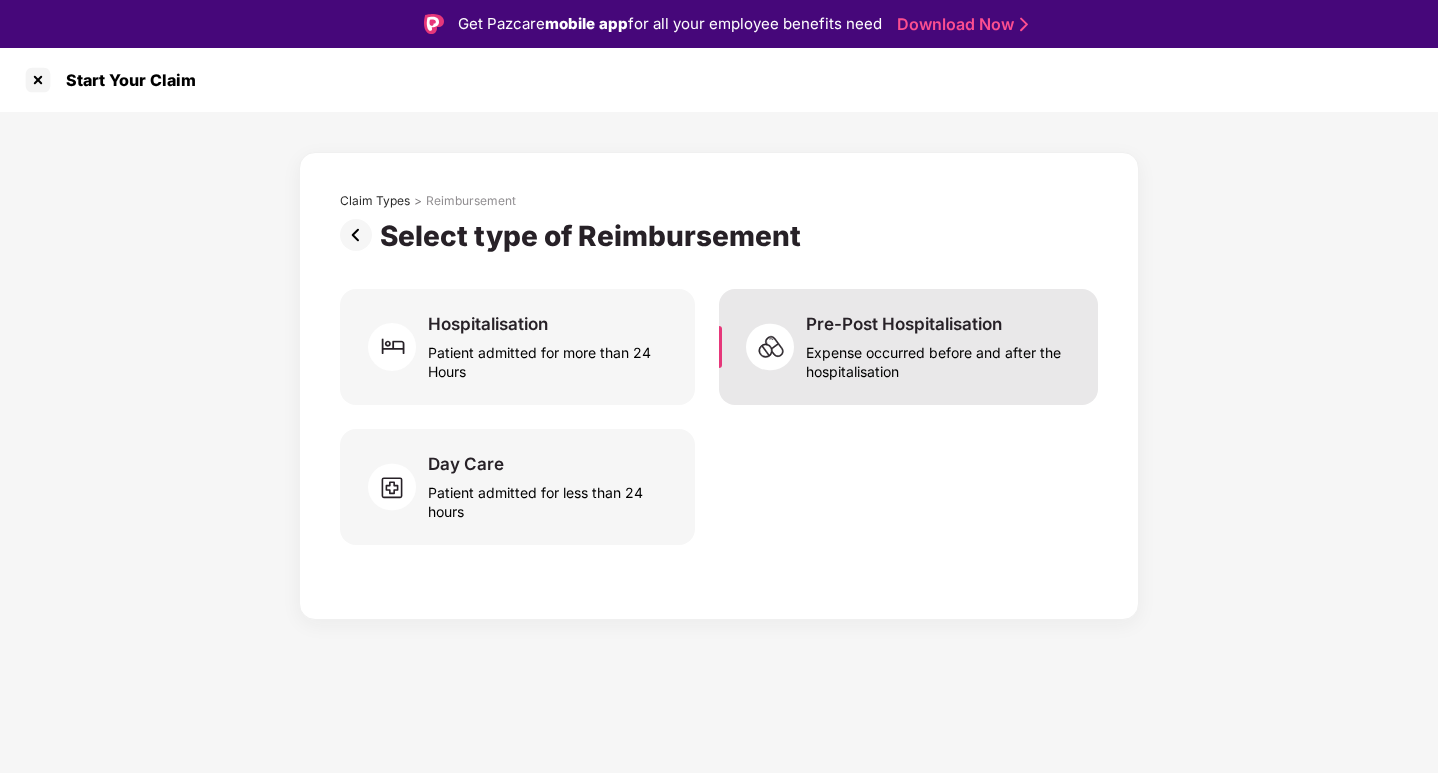 click on "Expense occurred before and after the hospitalisation" at bounding box center (940, 358) 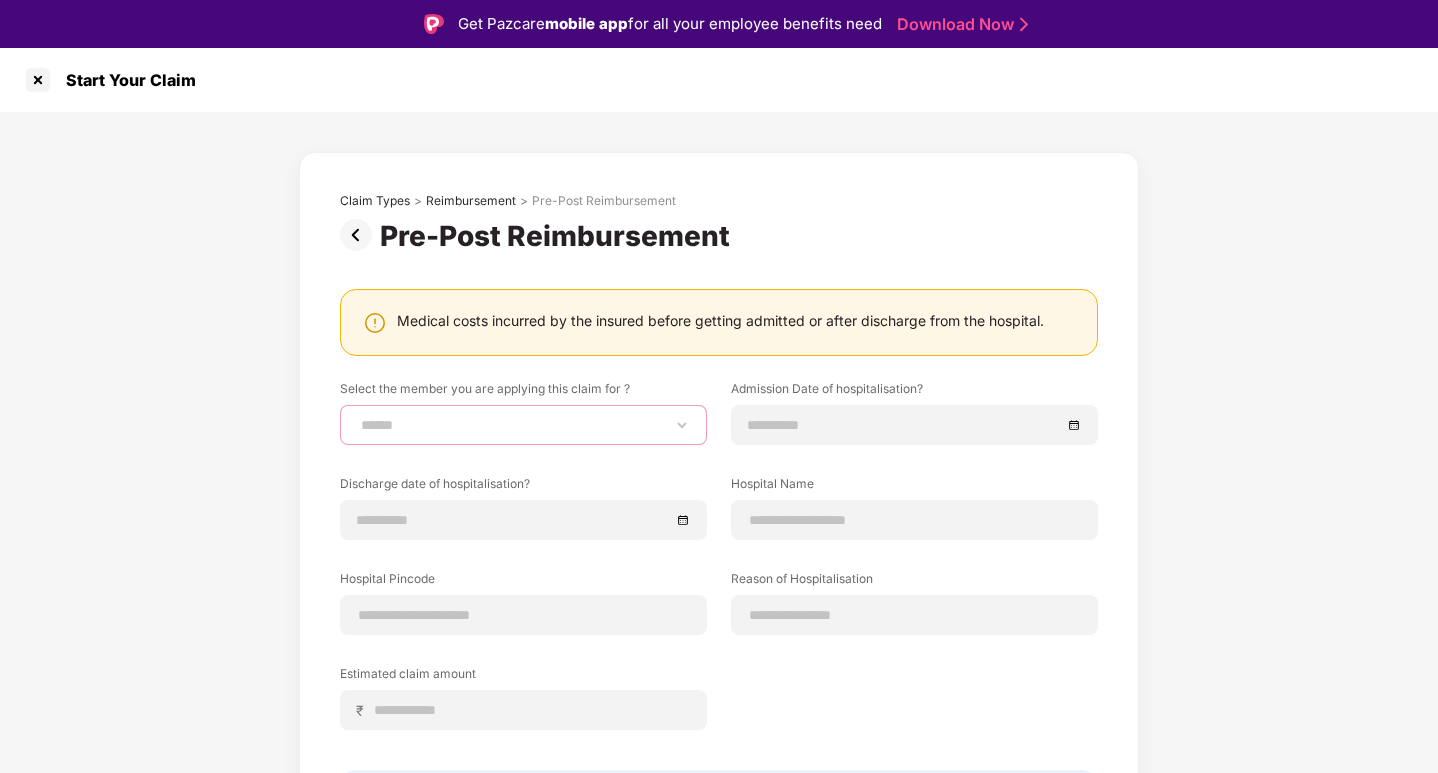 click on "[FIRST] [LAST] [LAST] [LAST] [LAST]" at bounding box center [523, 425] 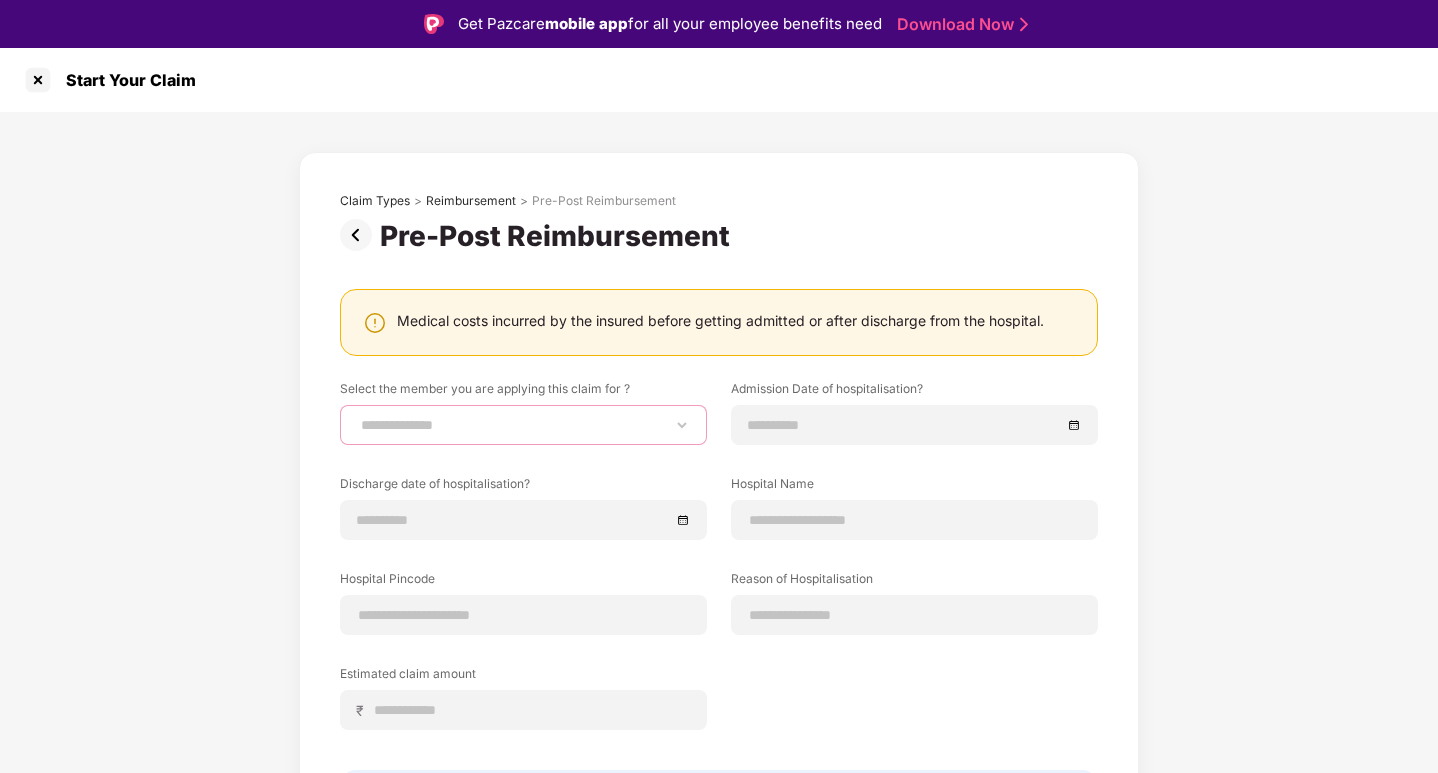 click on "[FIRST] [LAST] [LAST] [LAST] [LAST]" at bounding box center [523, 425] 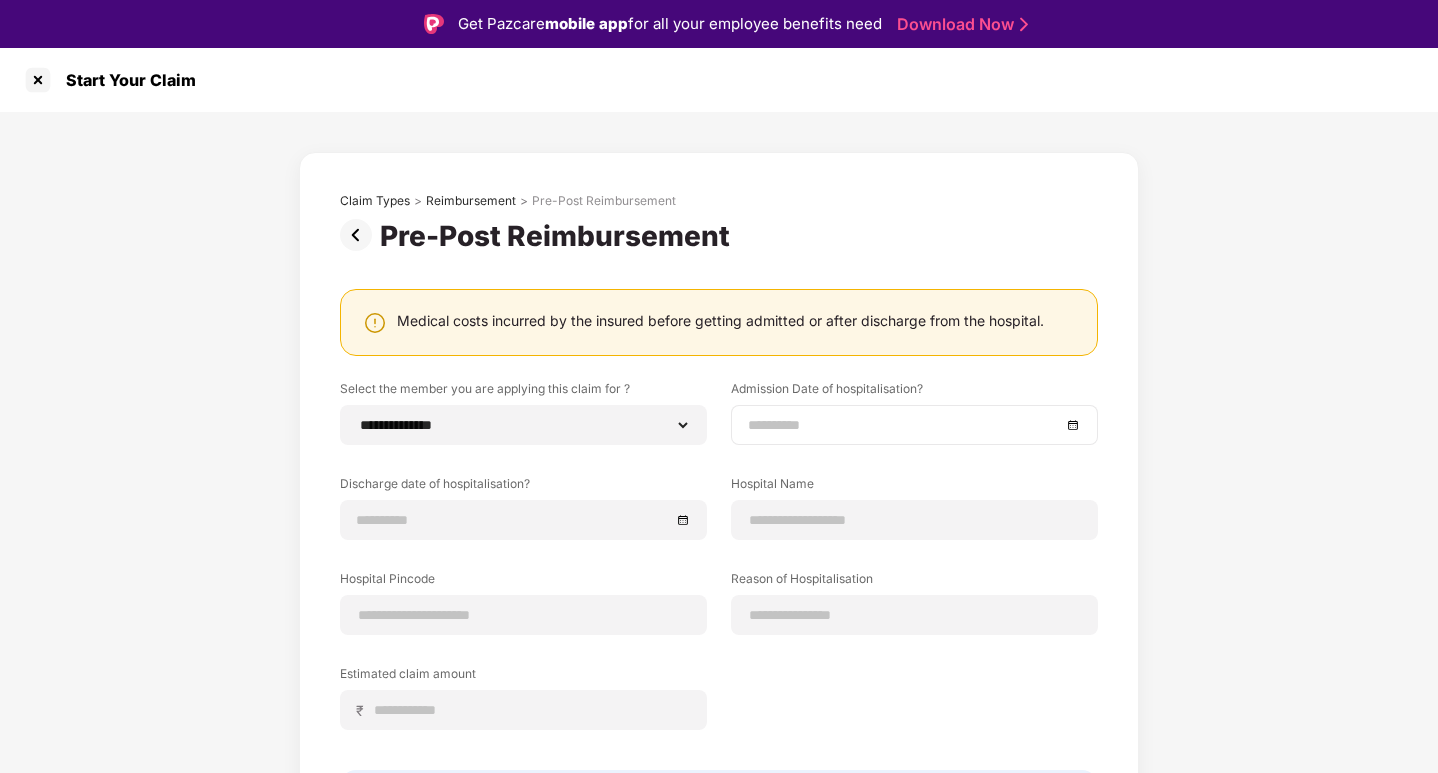 click at bounding box center [904, 425] 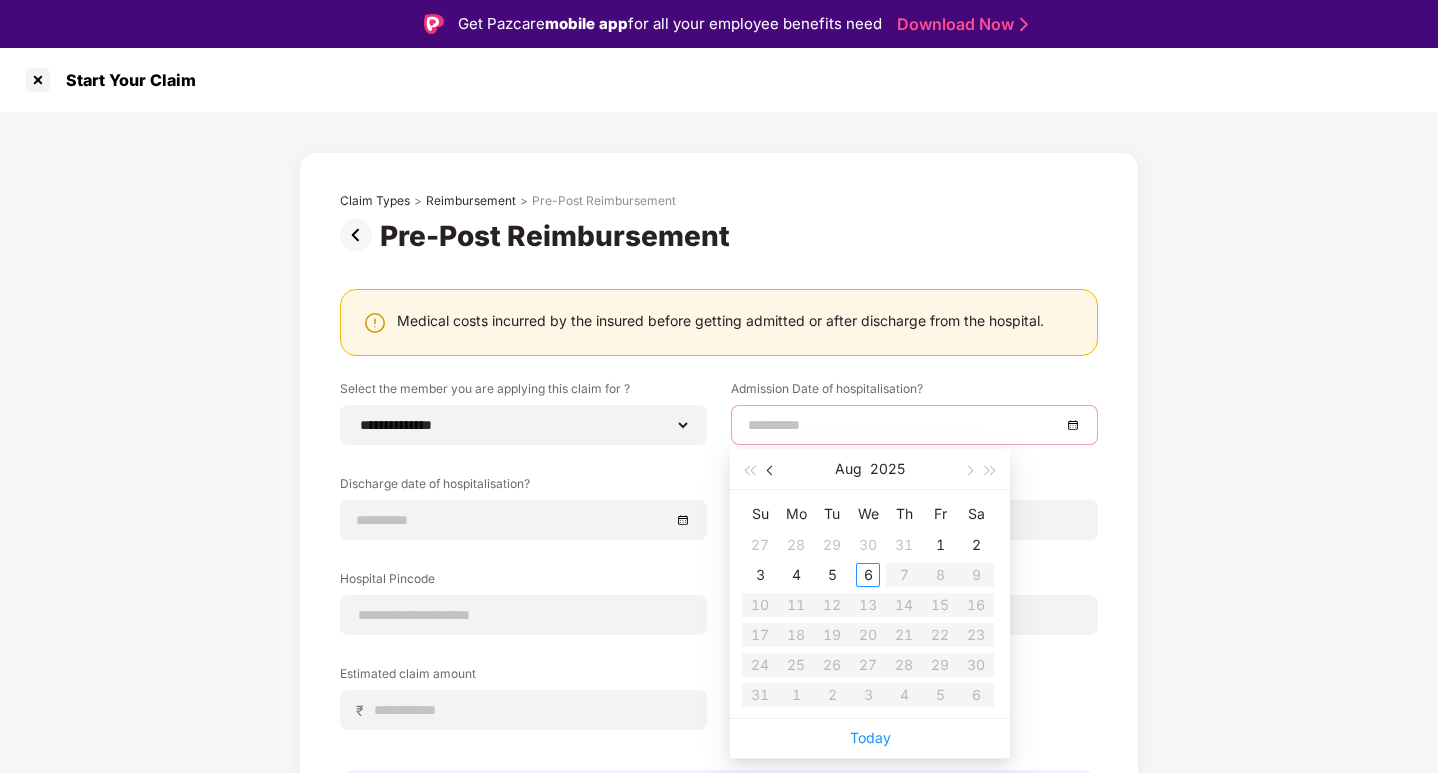 click at bounding box center [771, 469] 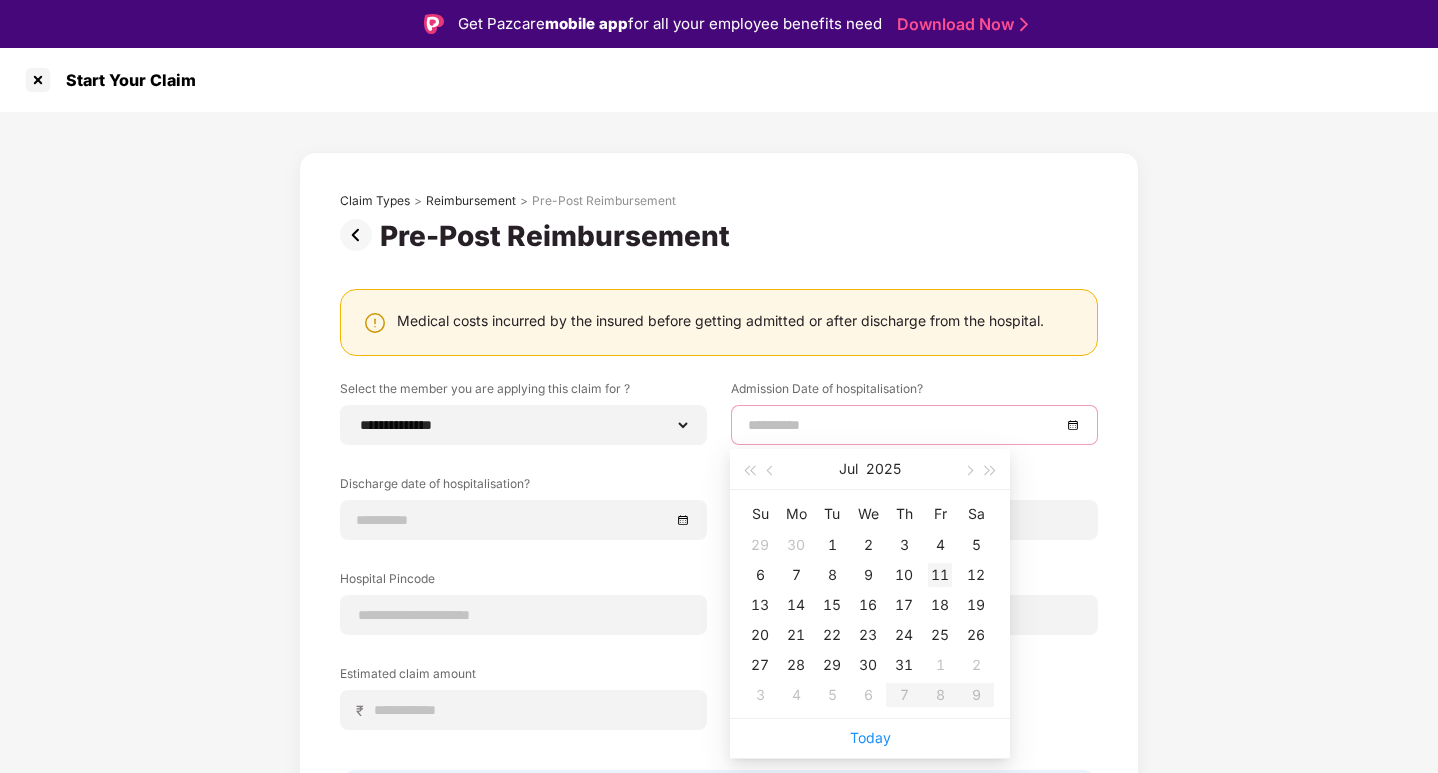 type on "**********" 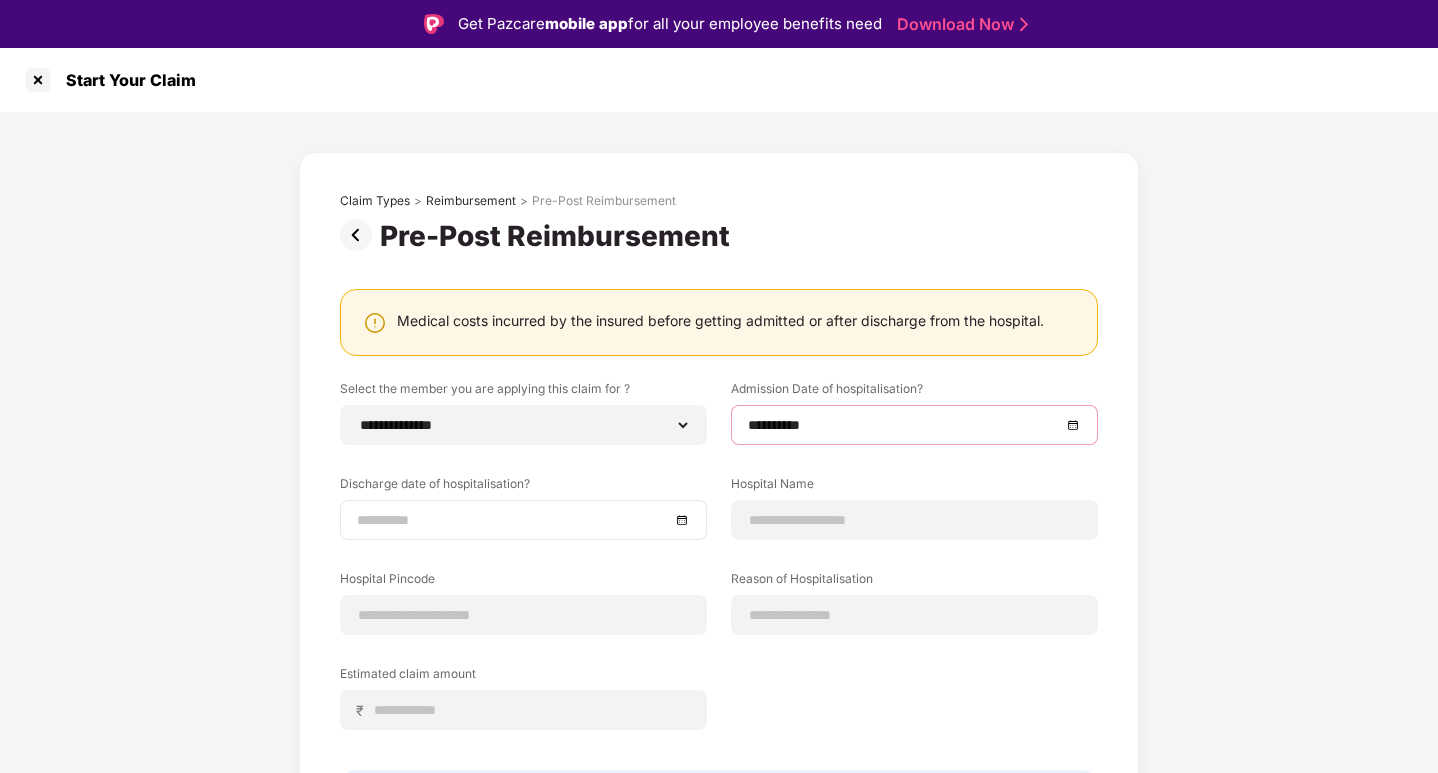 click at bounding box center [513, 520] 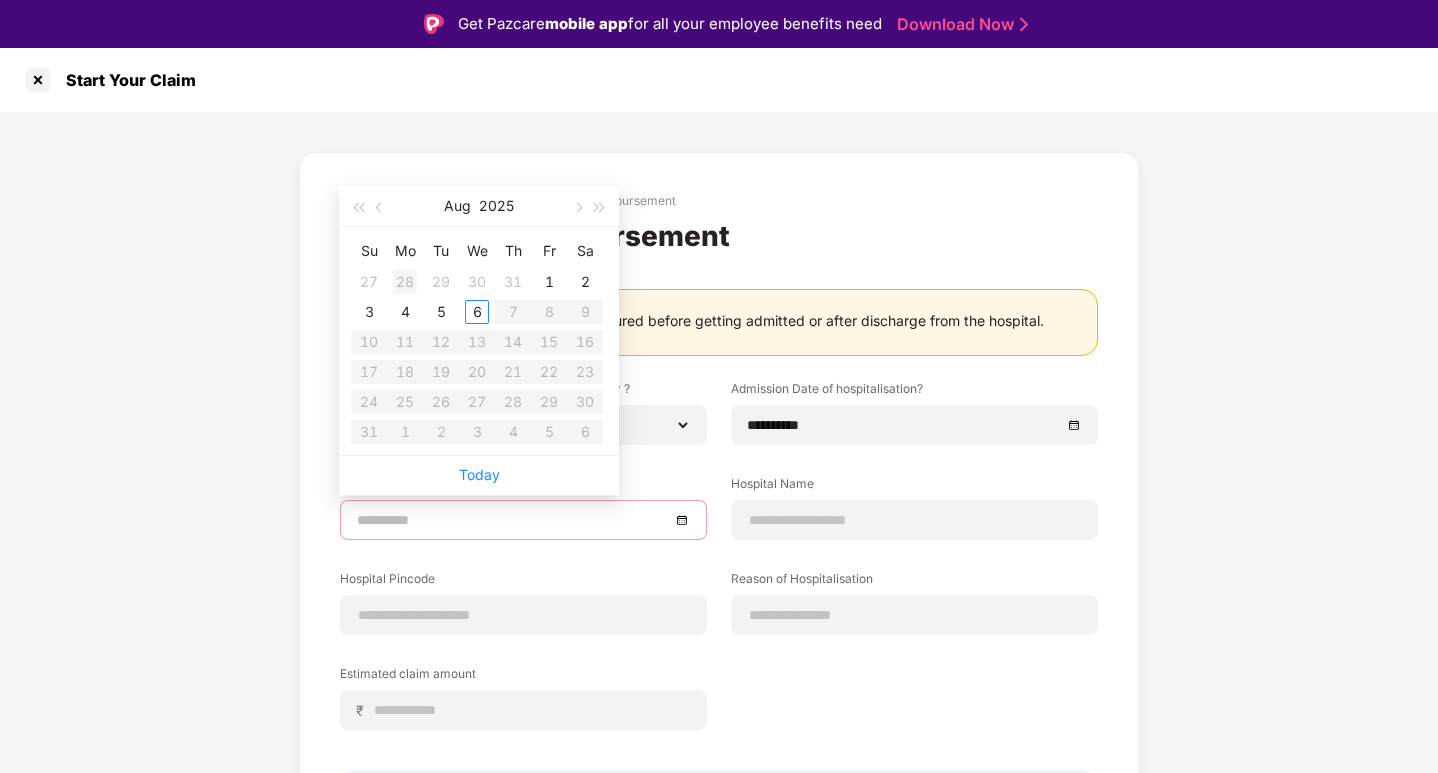 type on "**********" 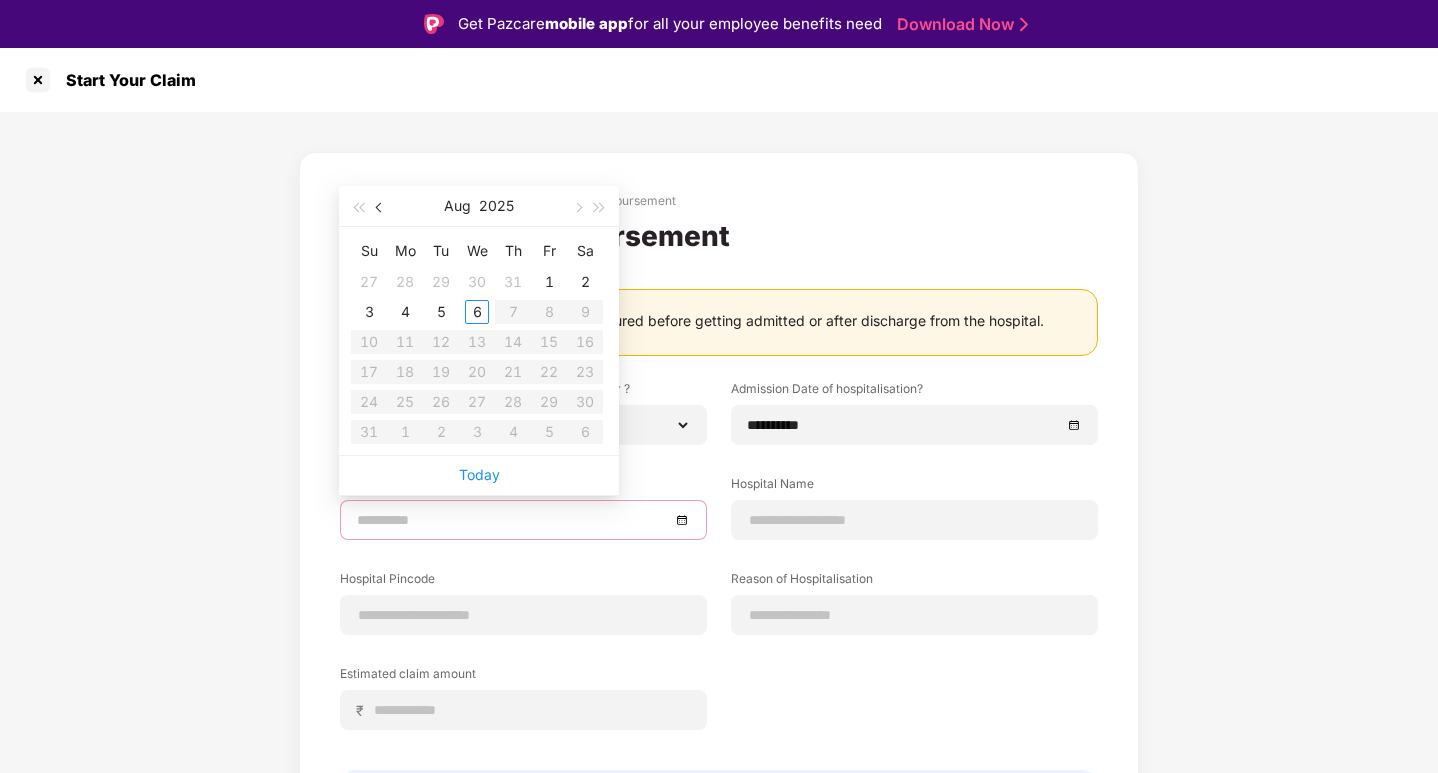 click at bounding box center [380, 206] 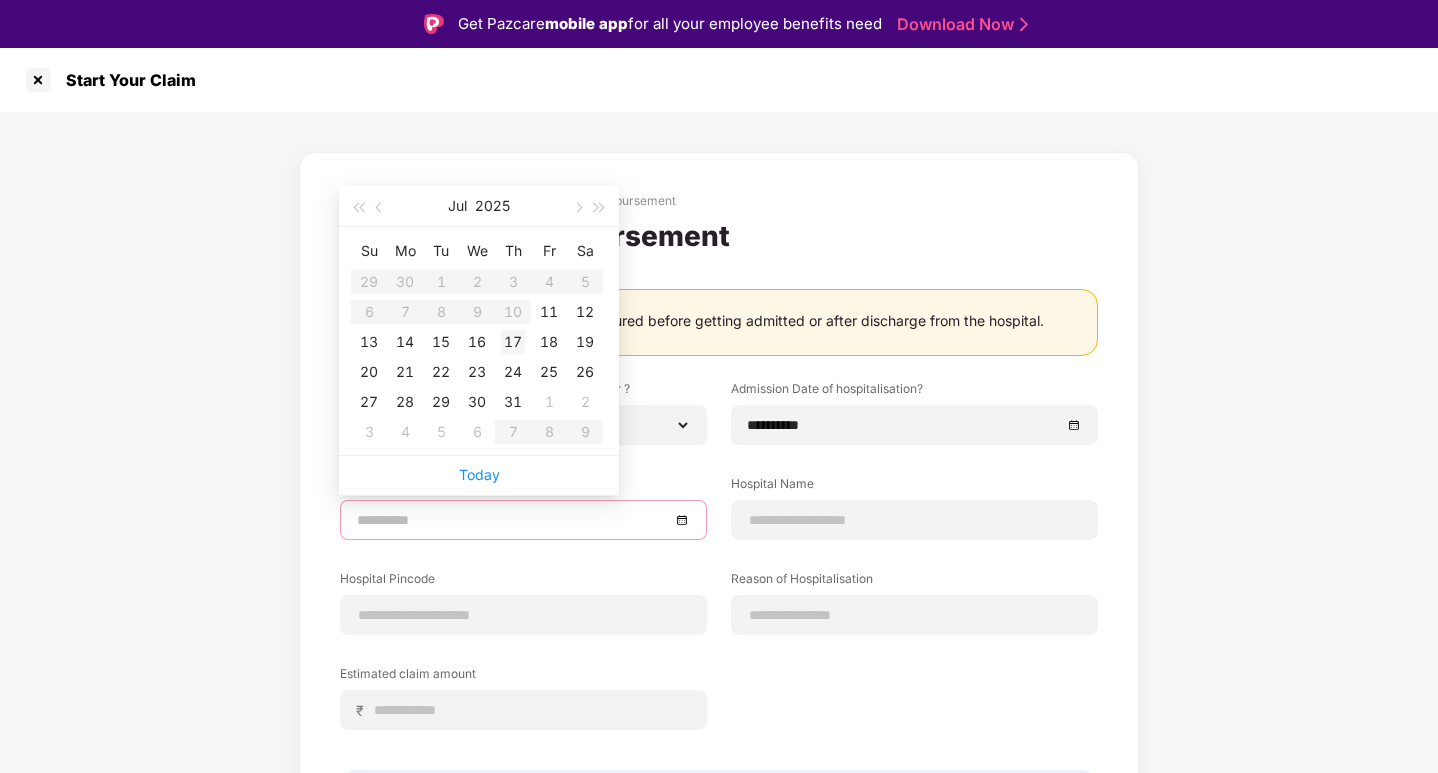 type on "**********" 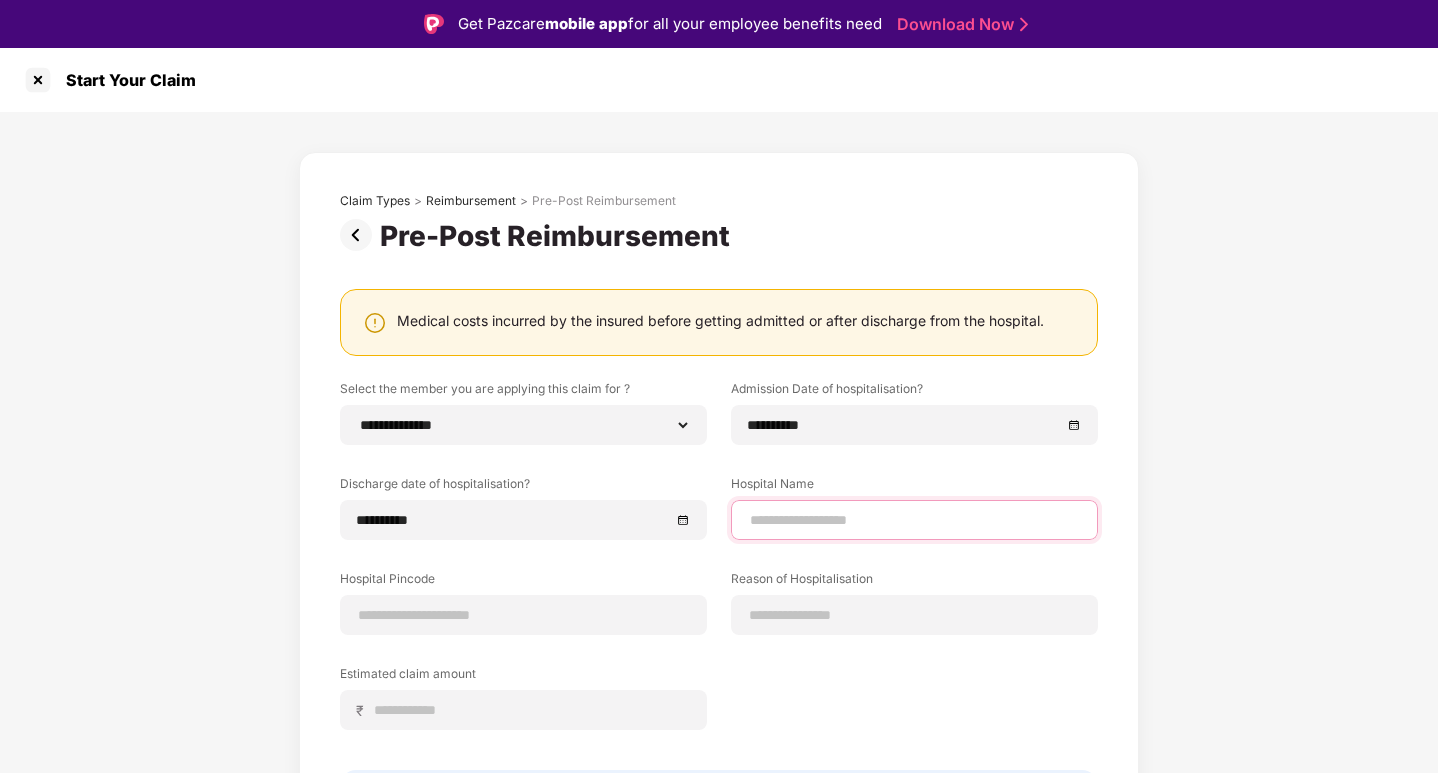 click at bounding box center [914, 520] 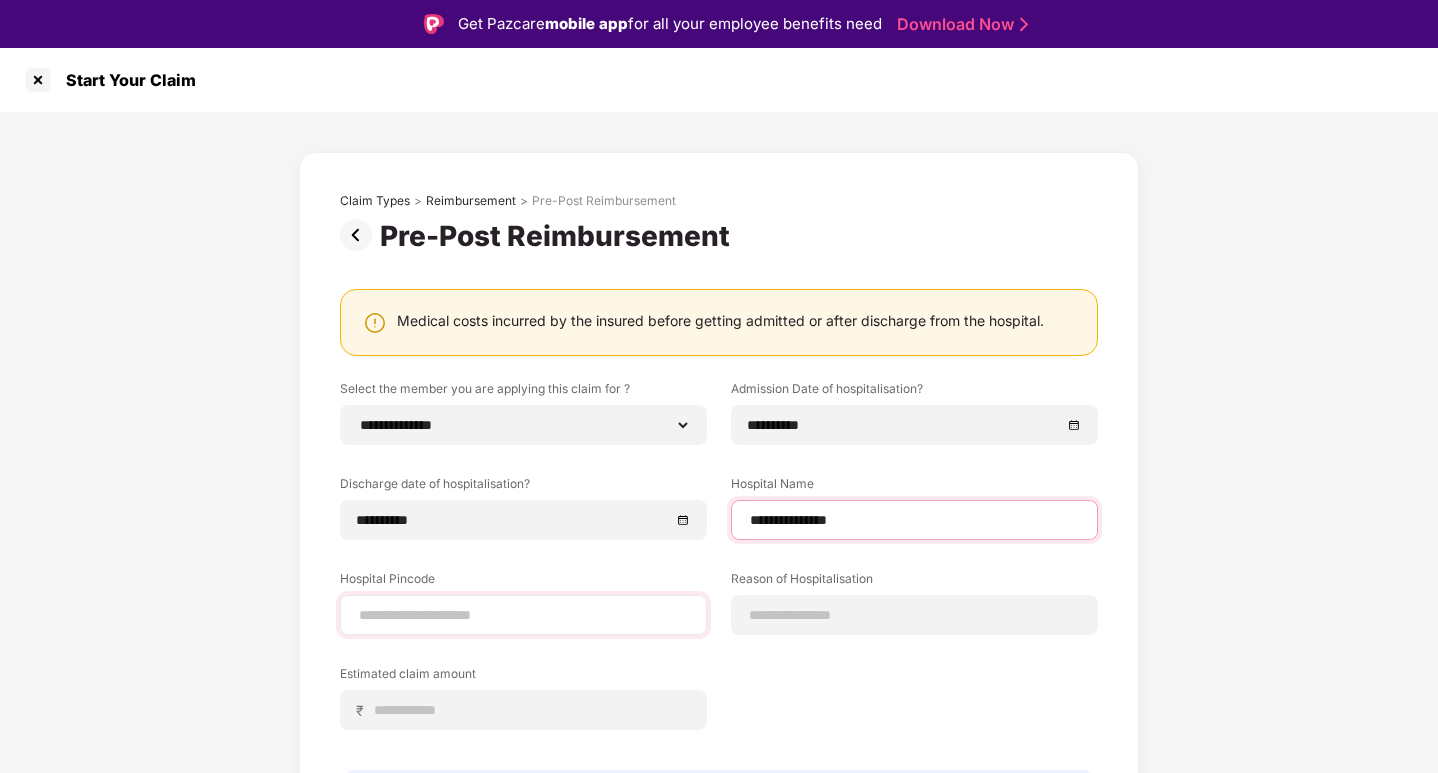 type on "**********" 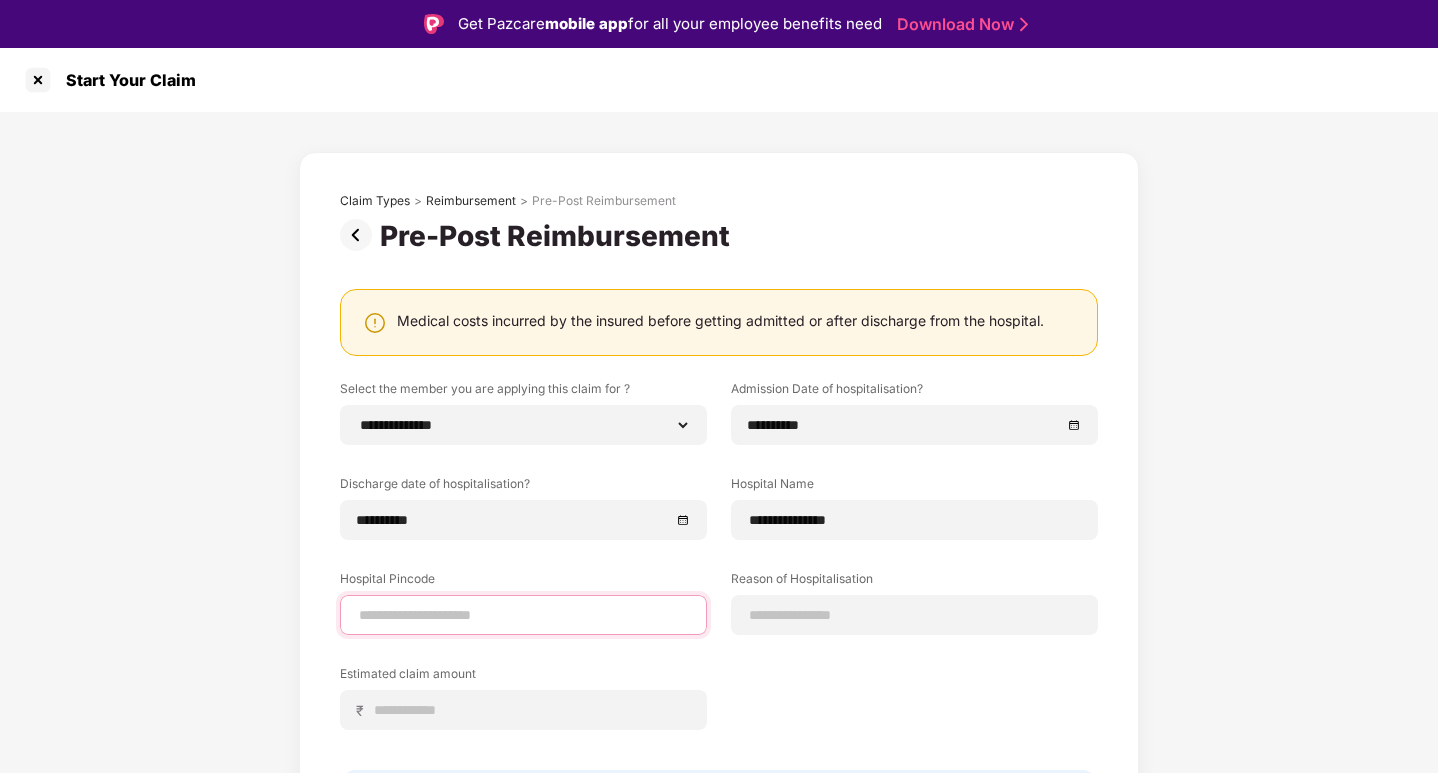 click at bounding box center (523, 615) 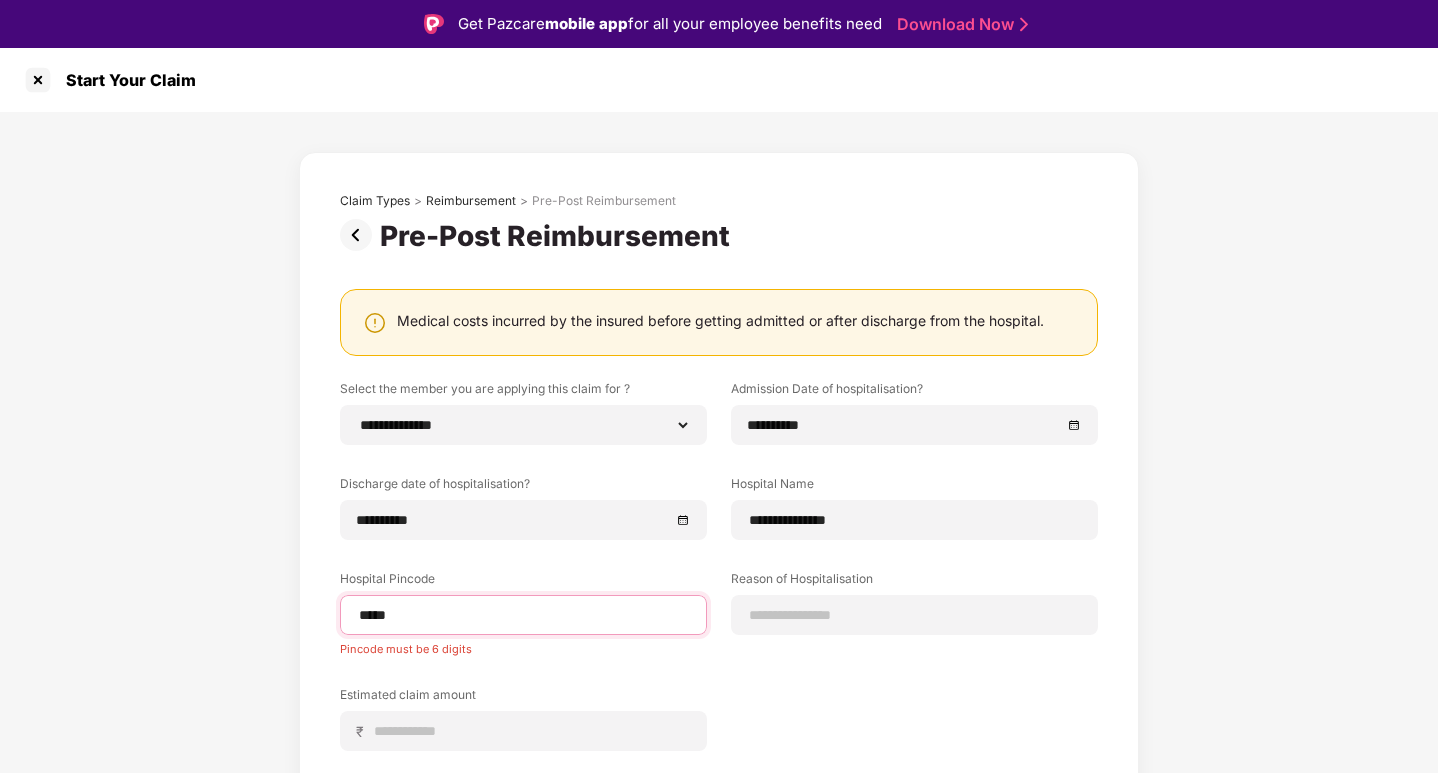 type on "******" 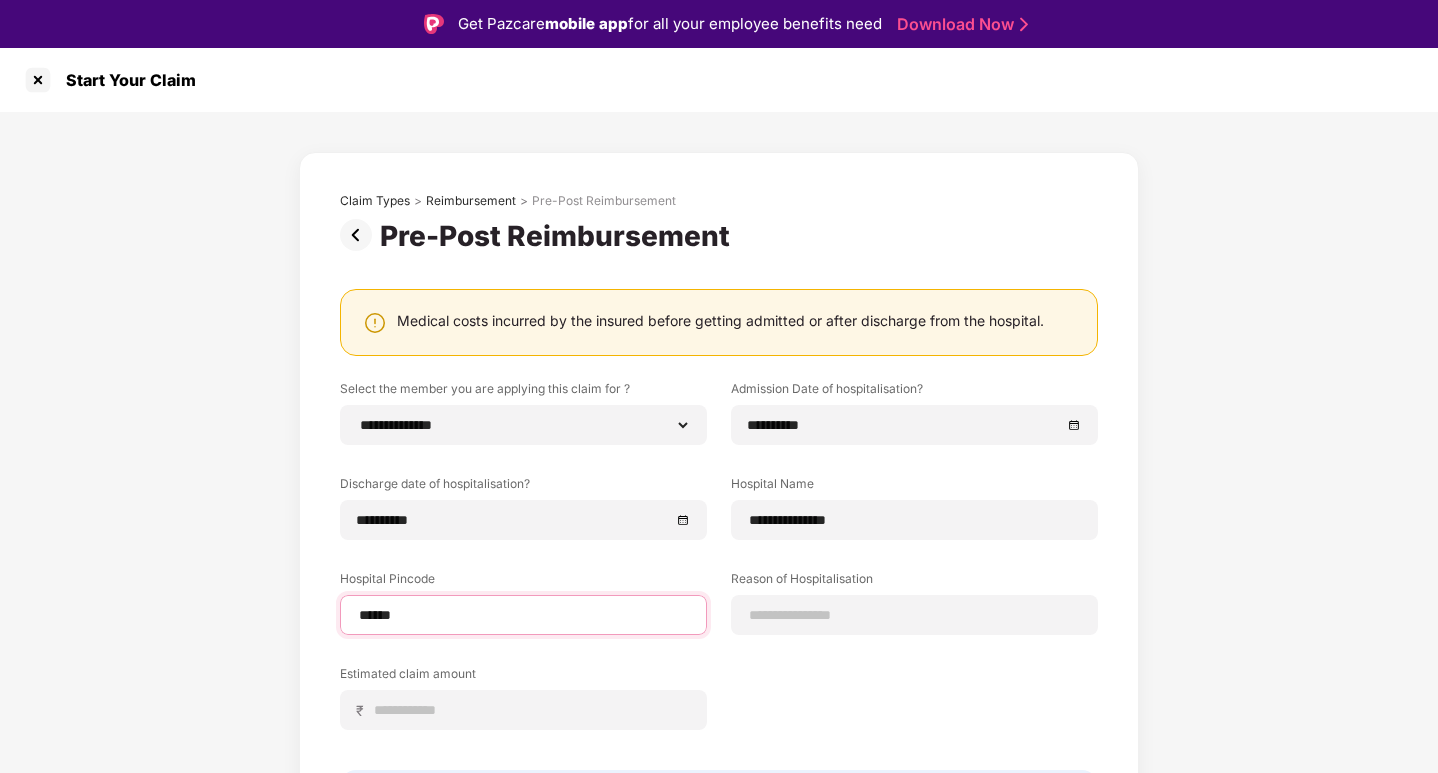 select on "*****" 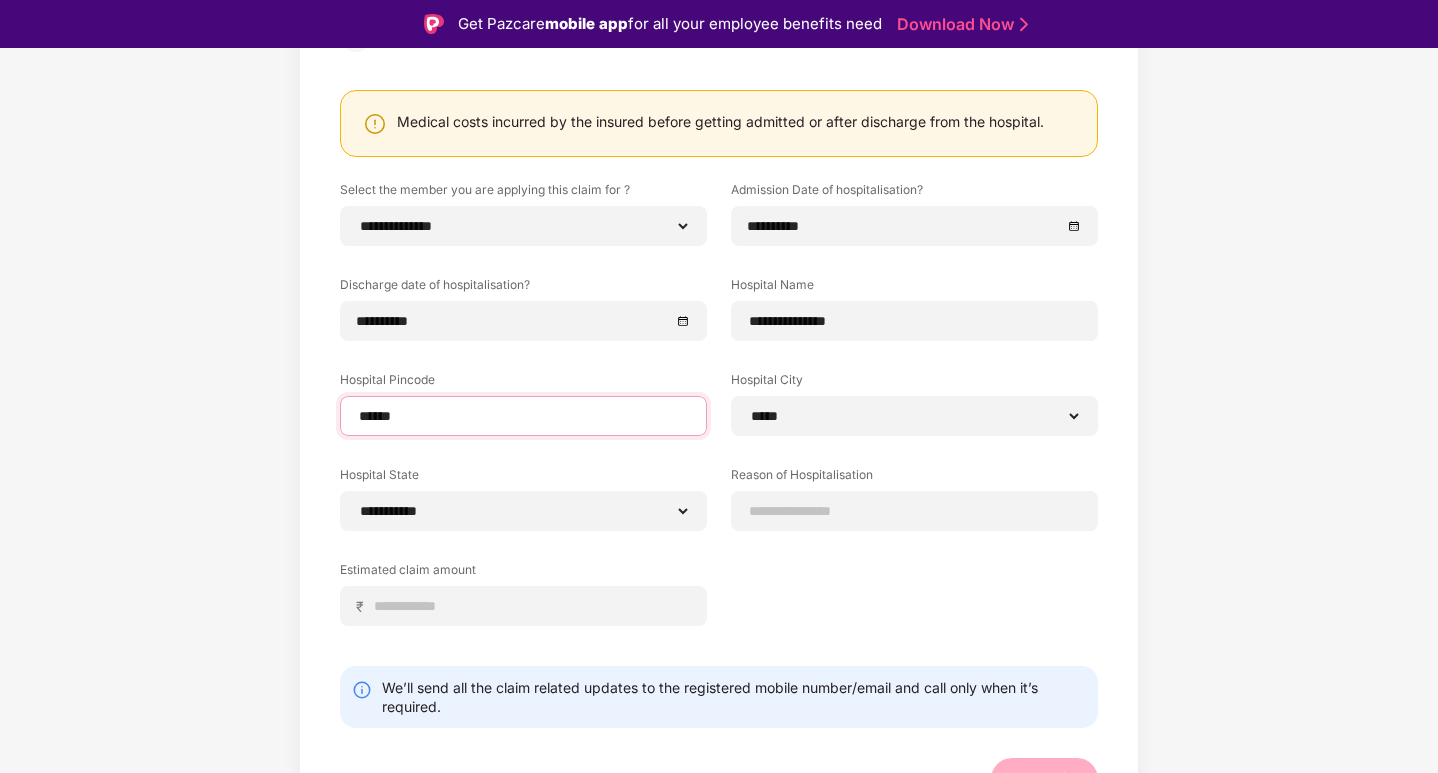 scroll, scrollTop: 200, scrollLeft: 0, axis: vertical 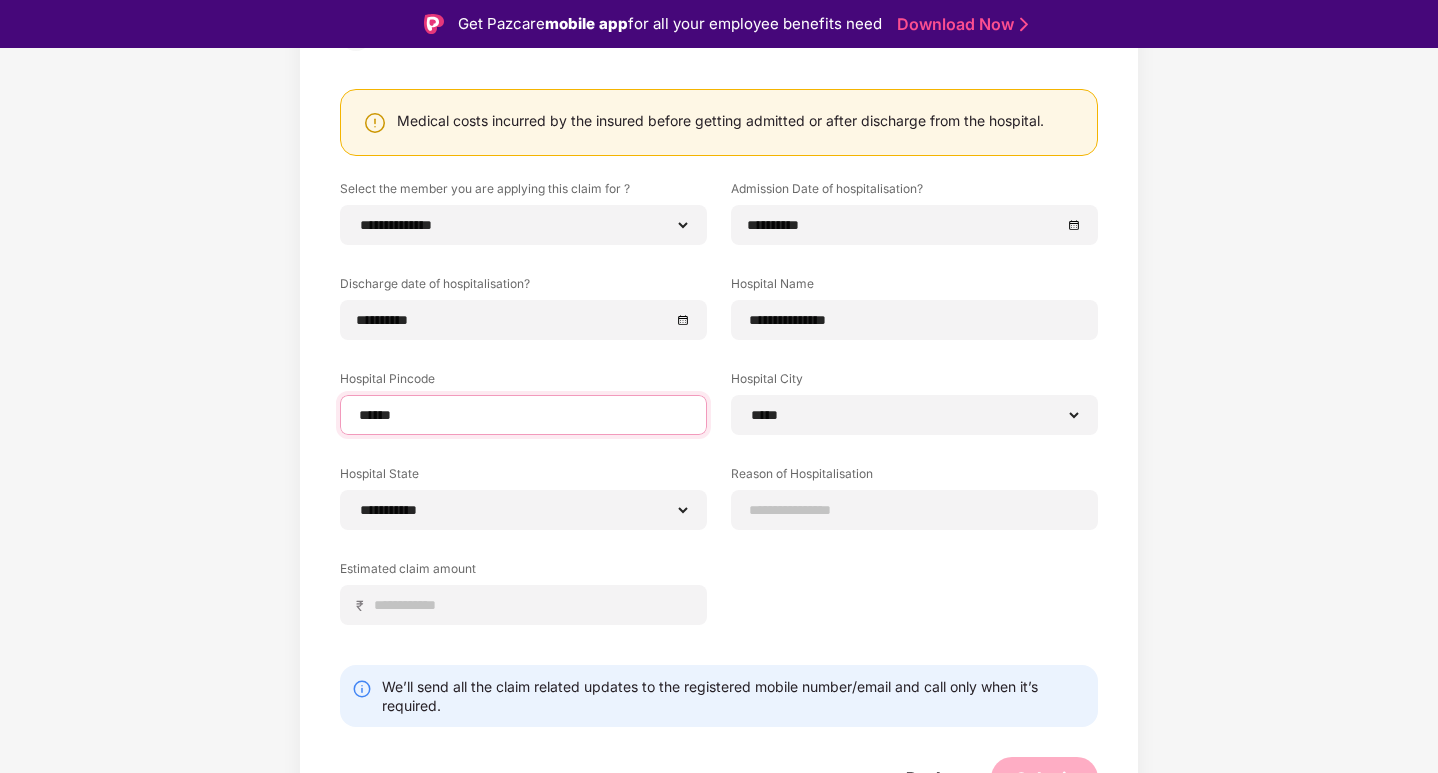 type on "******" 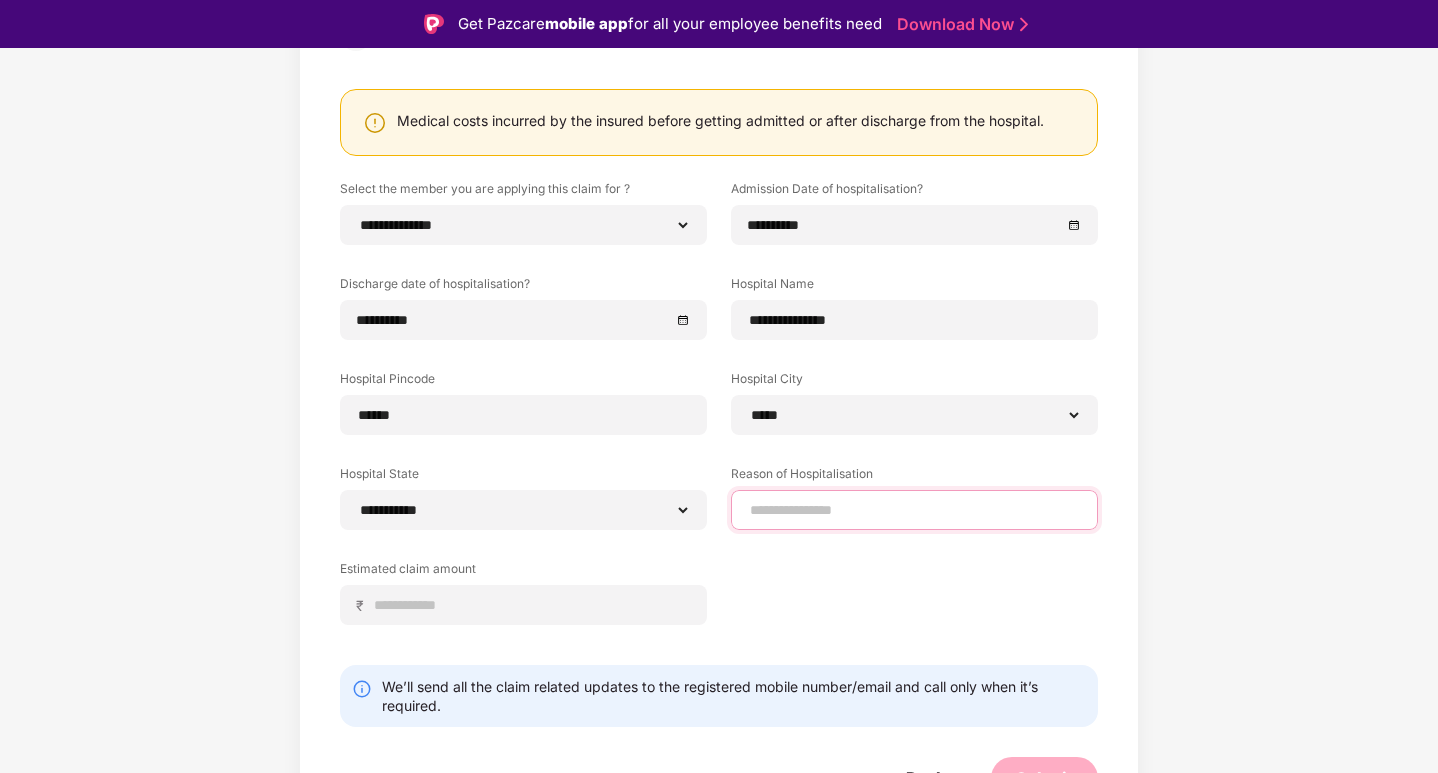 drag, startPoint x: 801, startPoint y: 504, endPoint x: 812, endPoint y: 547, distance: 44.38468 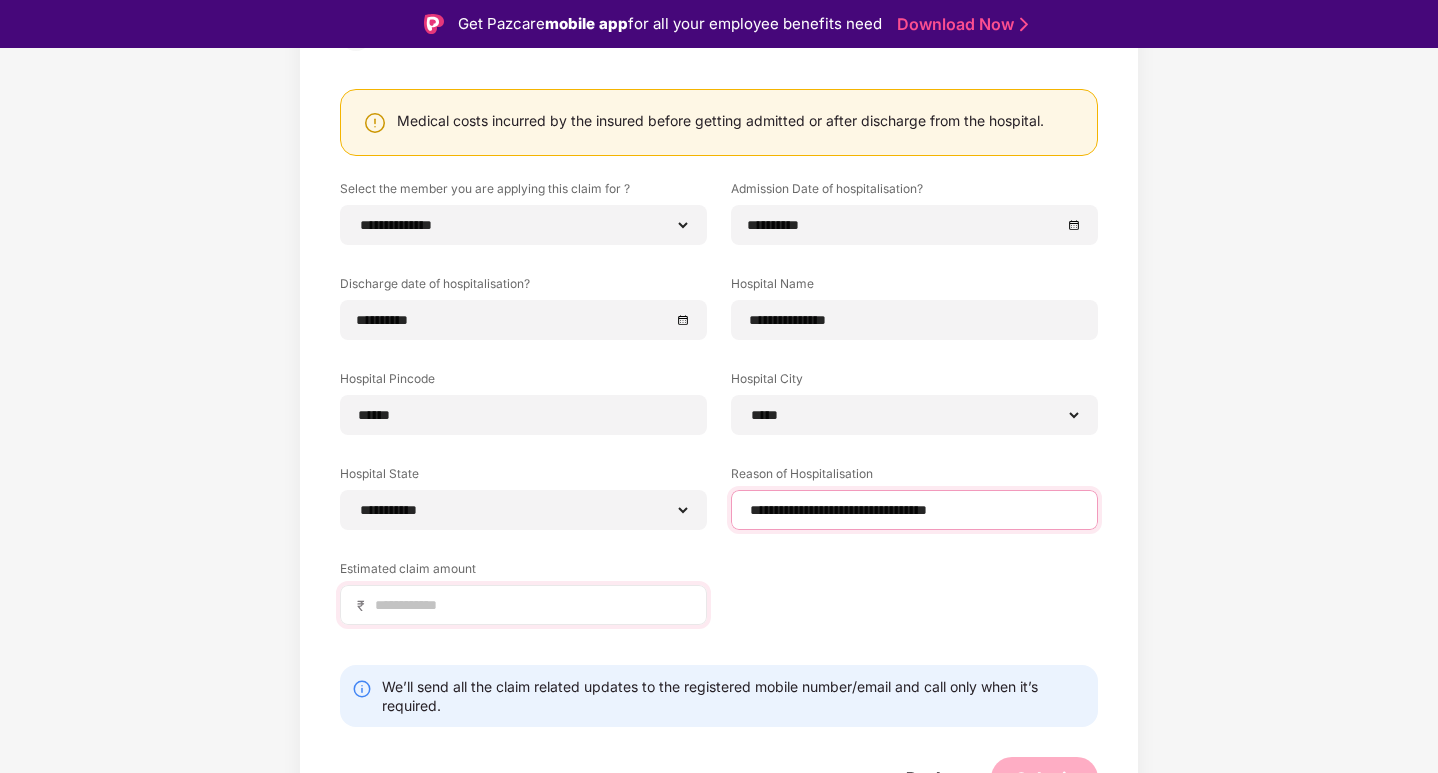 type on "**********" 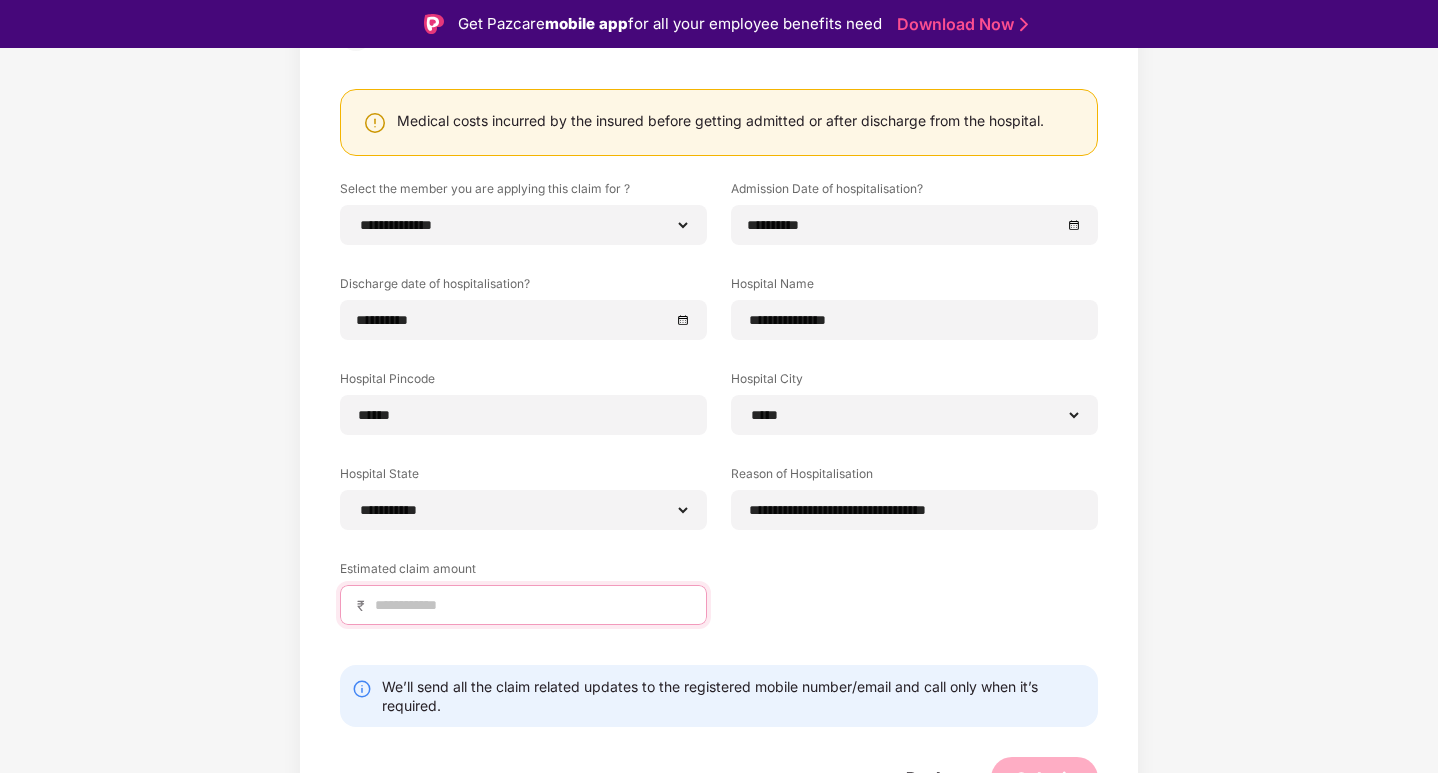 click at bounding box center [531, 605] 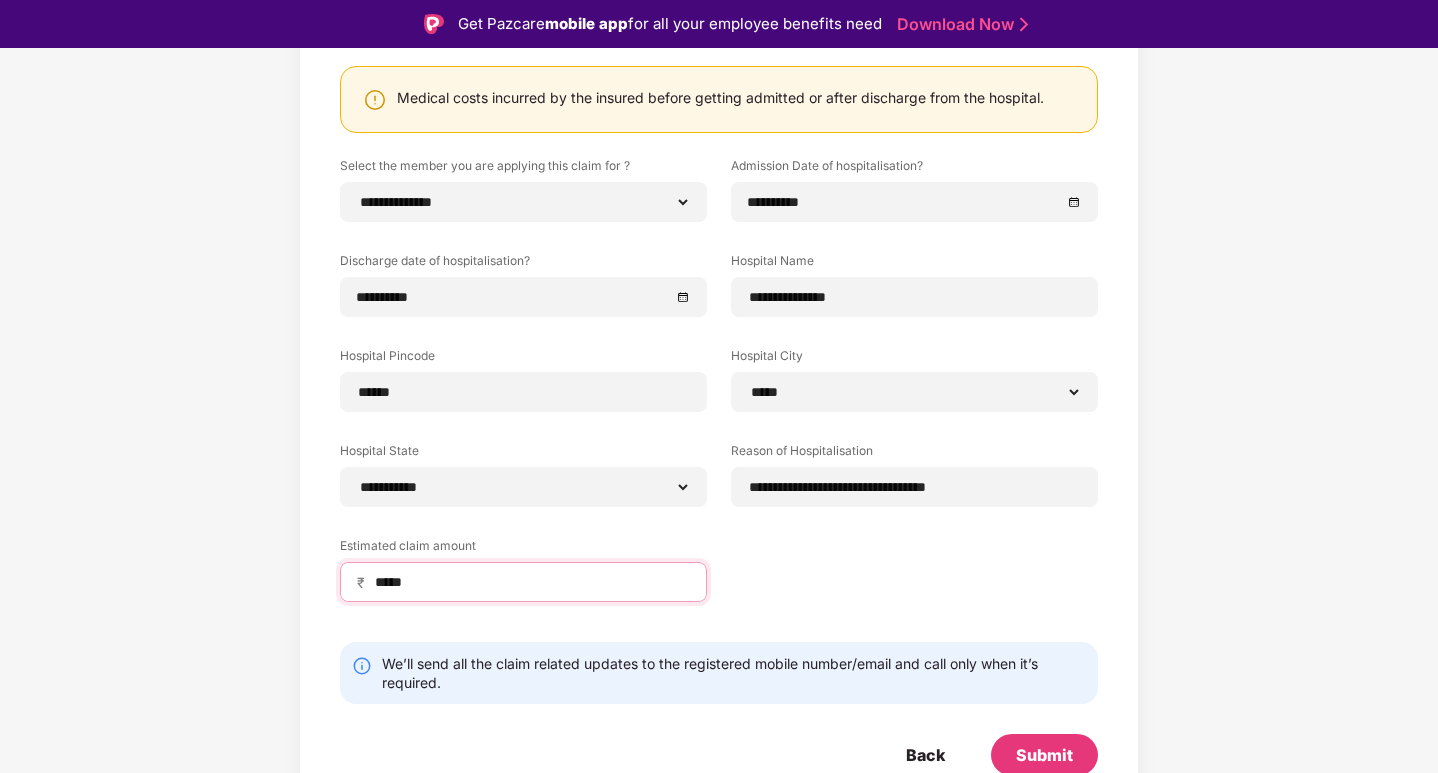 scroll, scrollTop: 229, scrollLeft: 0, axis: vertical 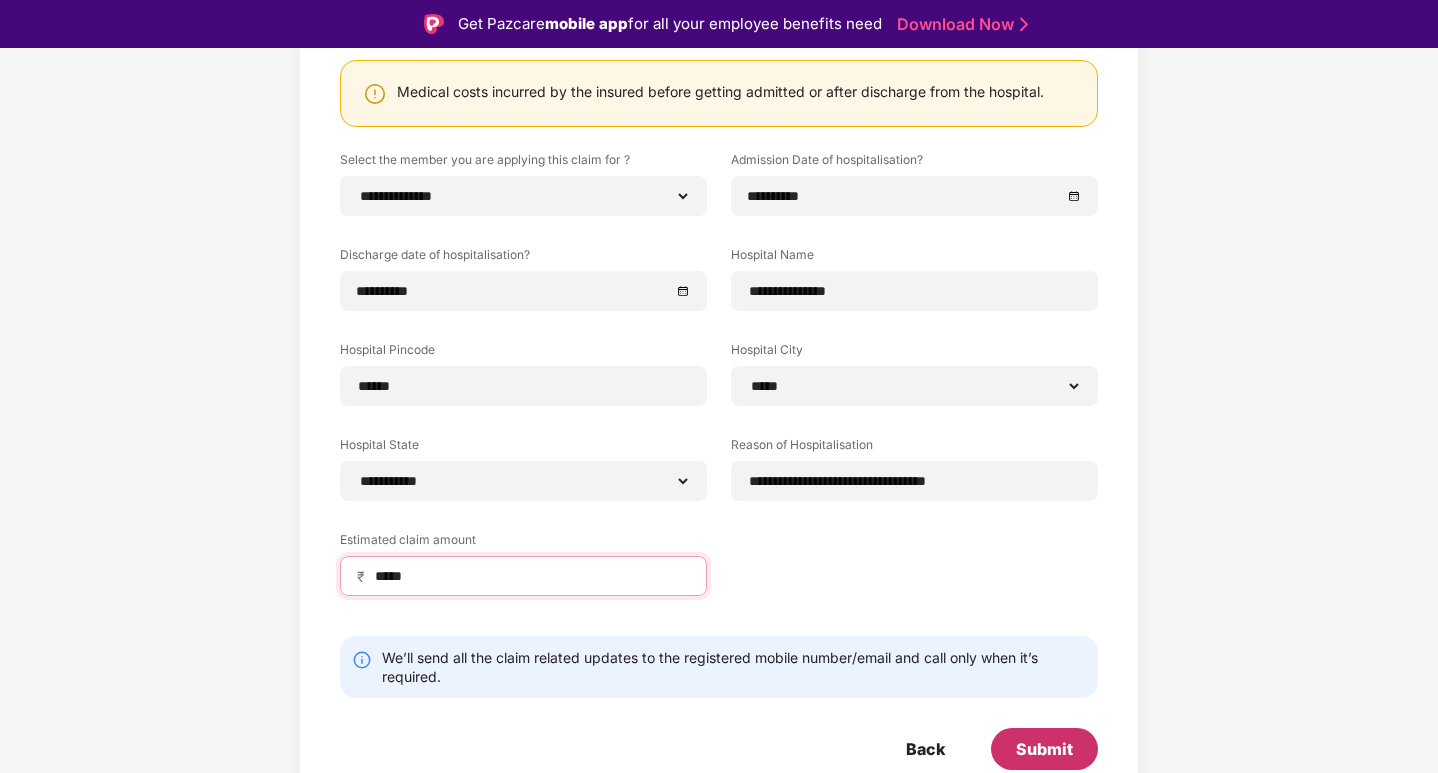 type on "*****" 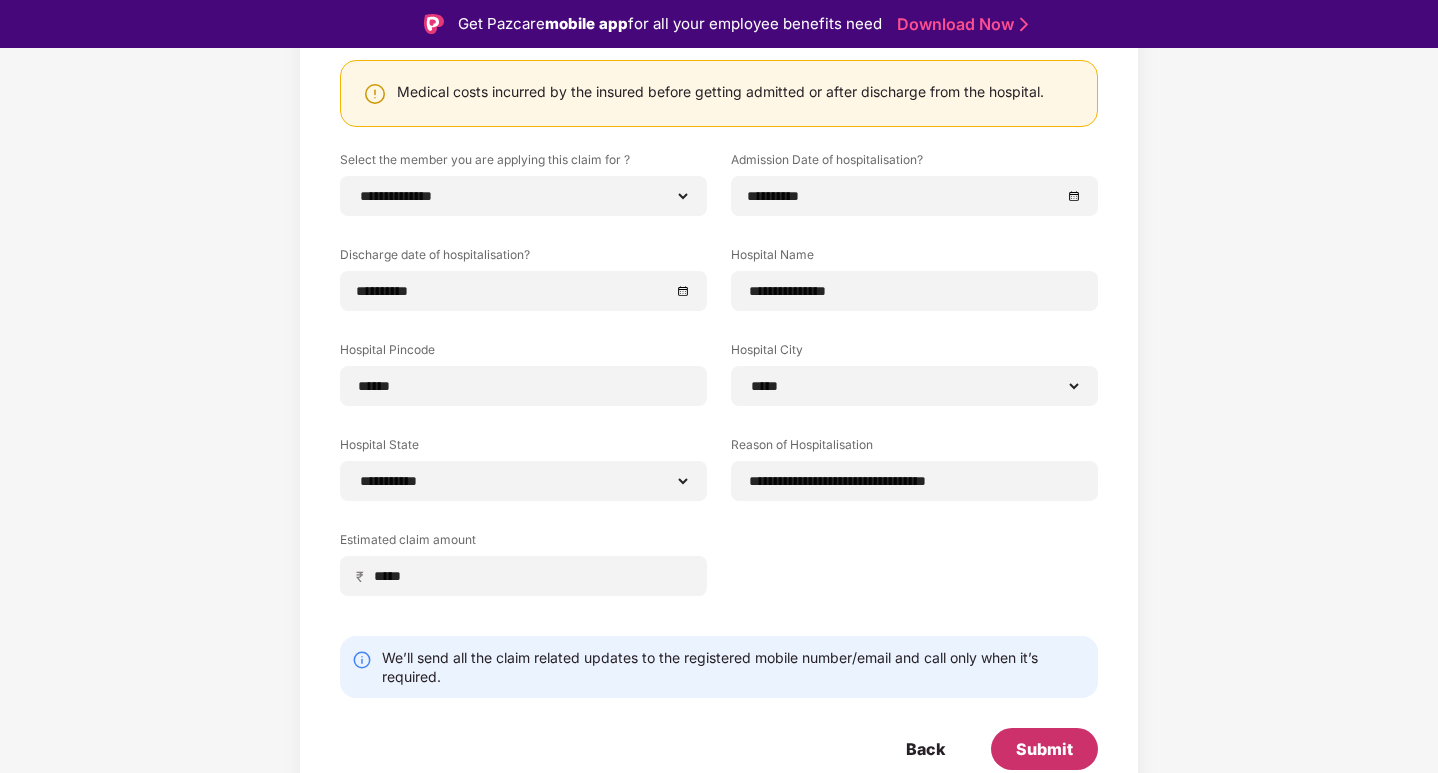 click on "Submit" at bounding box center (1044, 749) 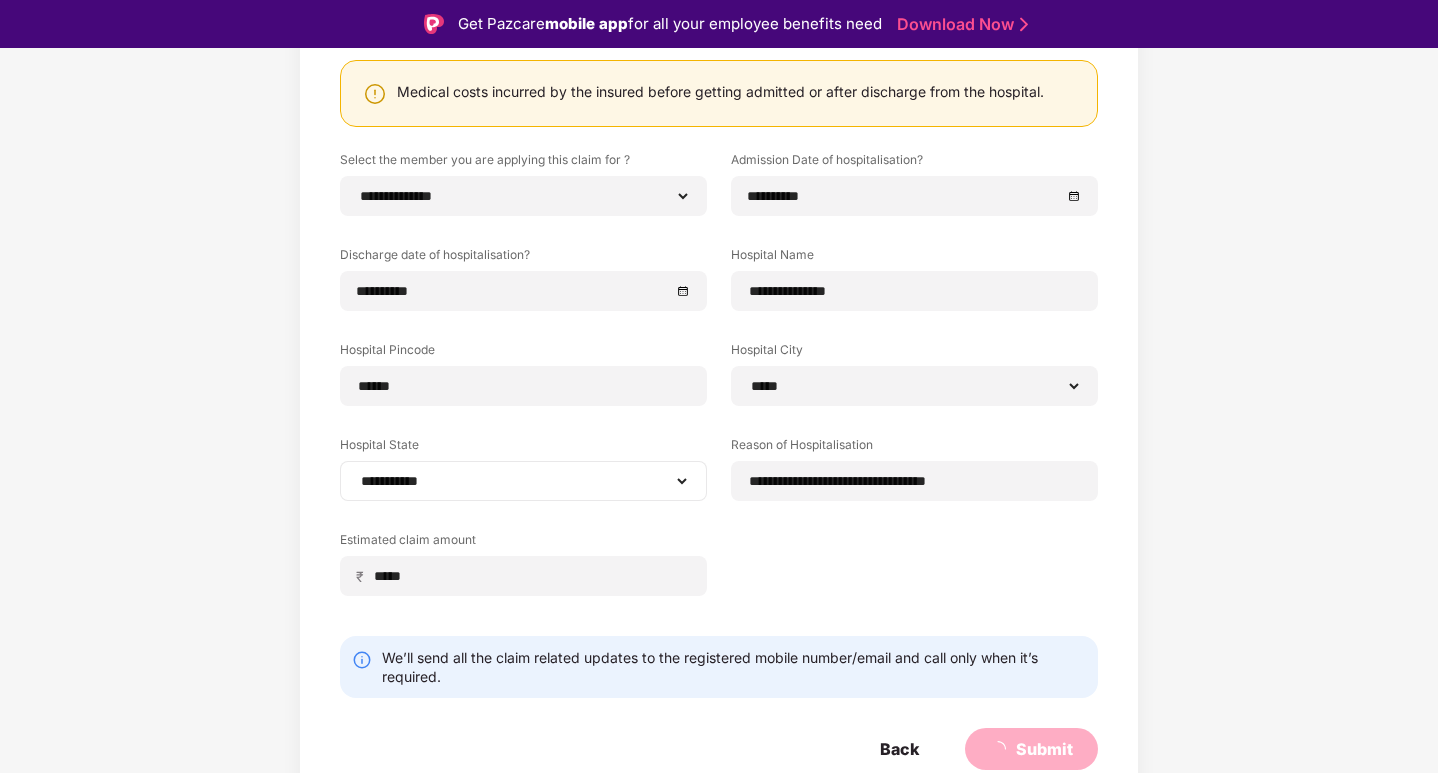 scroll, scrollTop: 48, scrollLeft: 0, axis: vertical 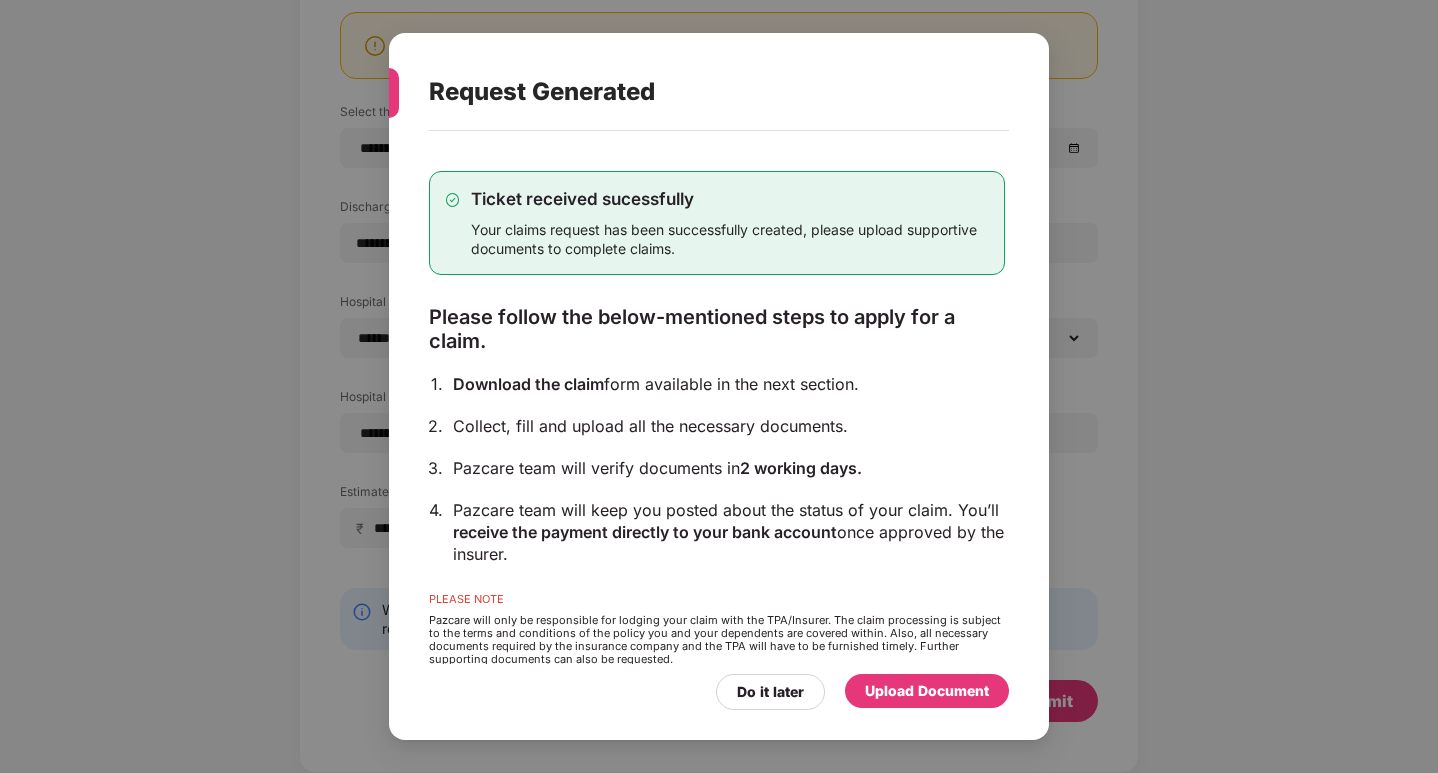 click on "Upload Document" at bounding box center [927, 691] 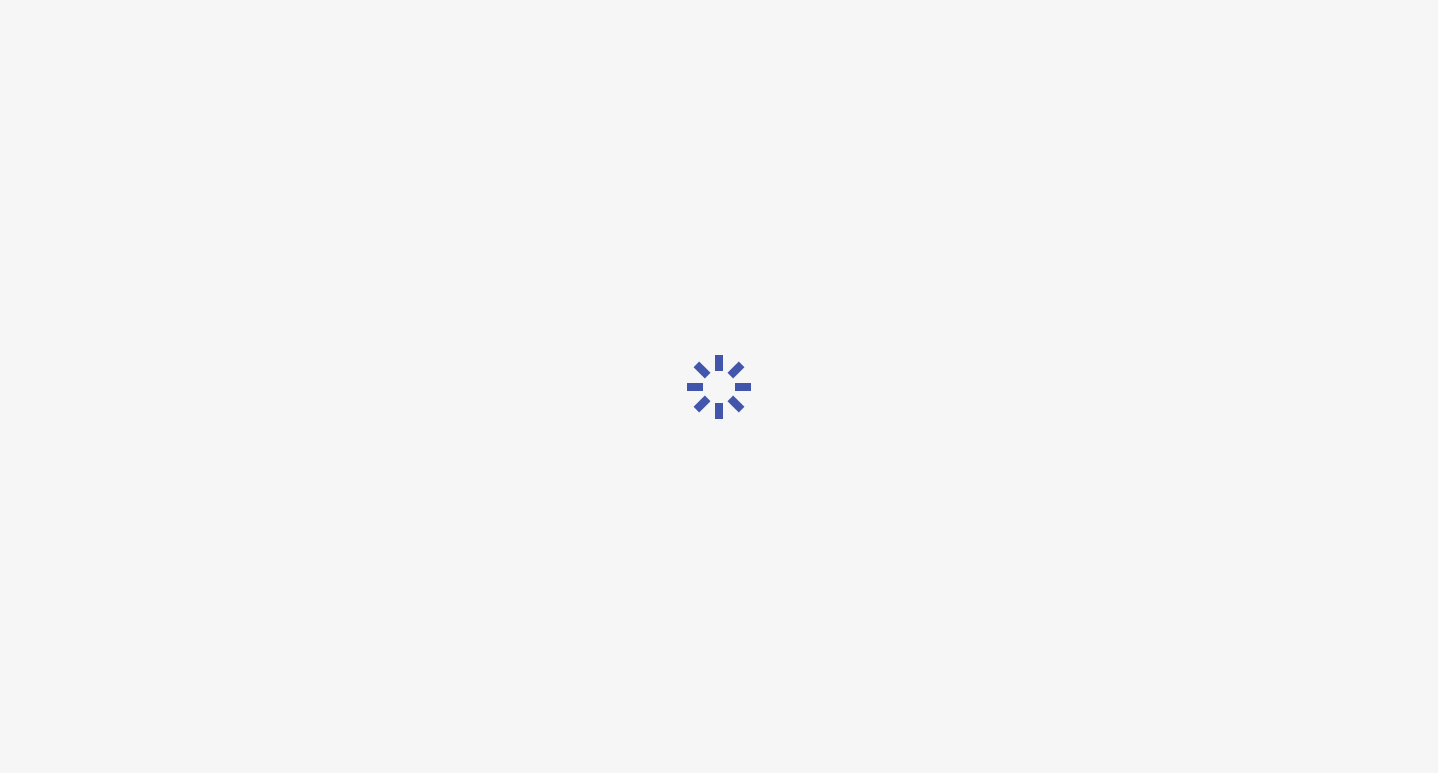 scroll, scrollTop: 0, scrollLeft: 0, axis: both 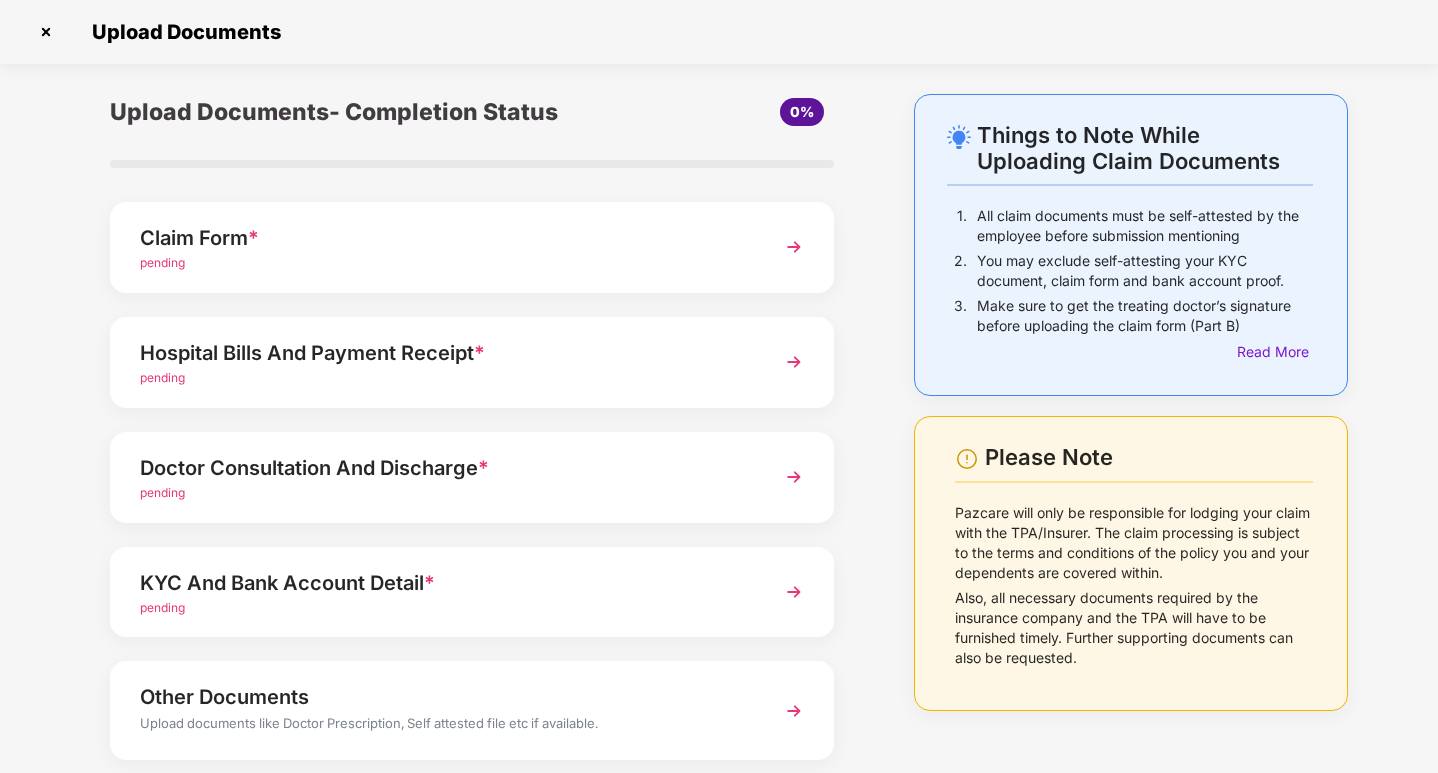 click on "Claim Form *" at bounding box center (444, 238) 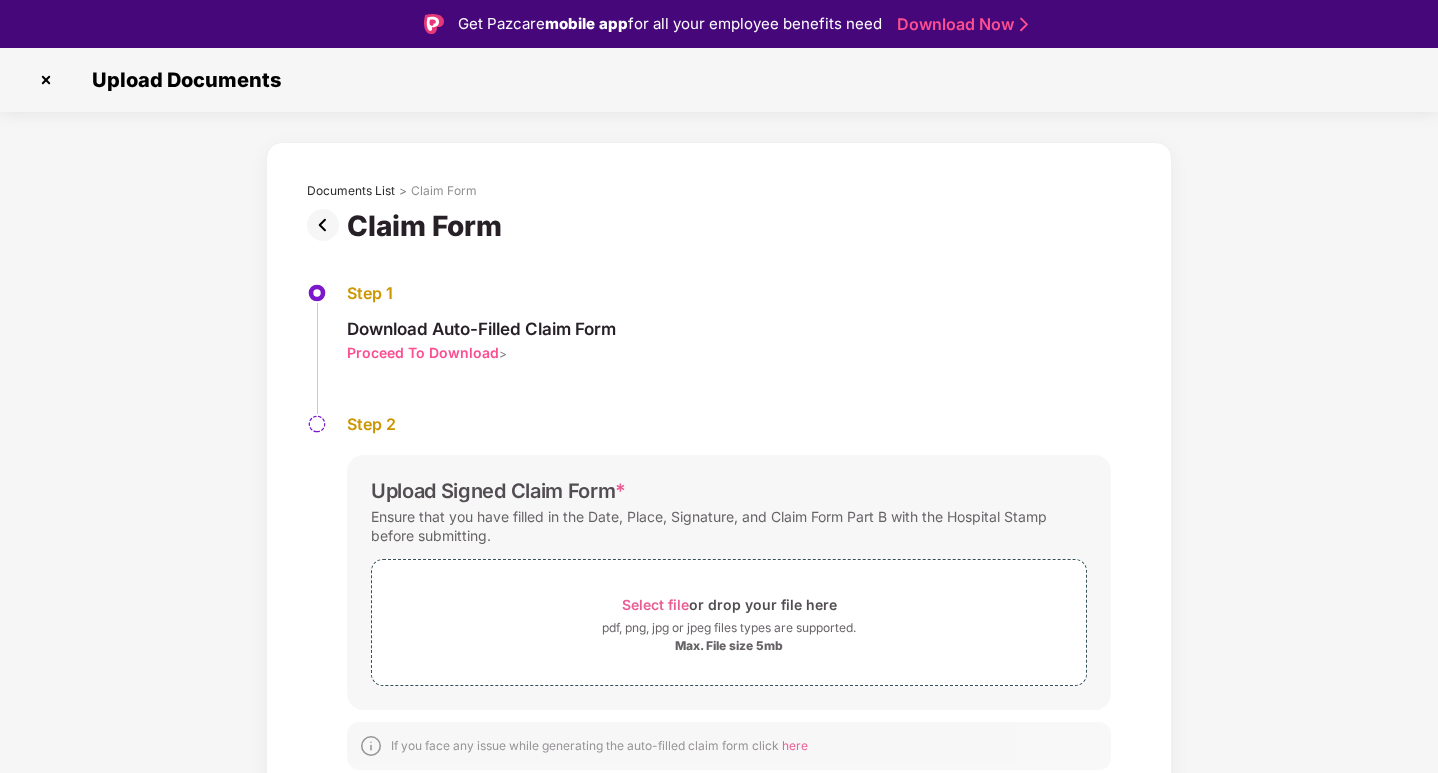 scroll, scrollTop: 48, scrollLeft: 0, axis: vertical 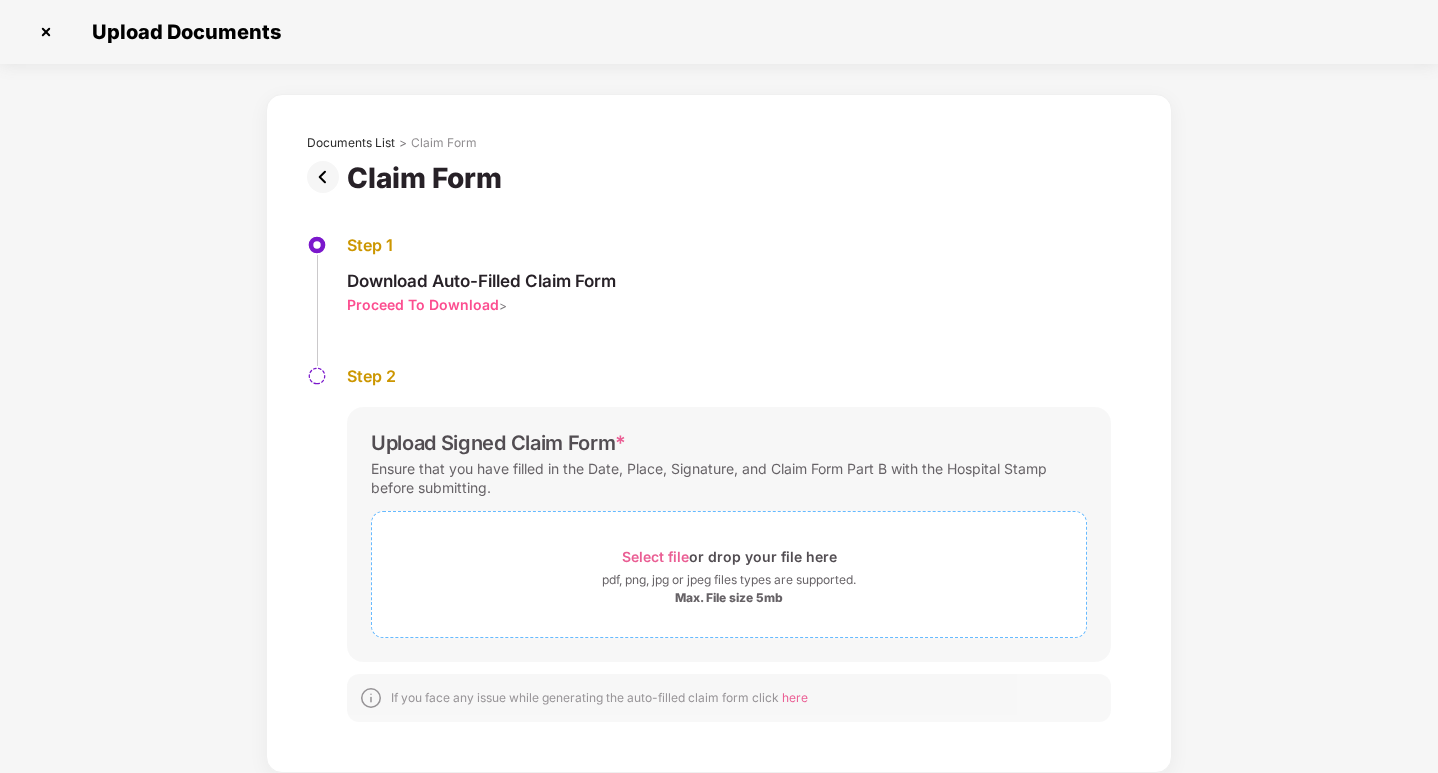 click on "Select file  or drop your file here" at bounding box center (729, 556) 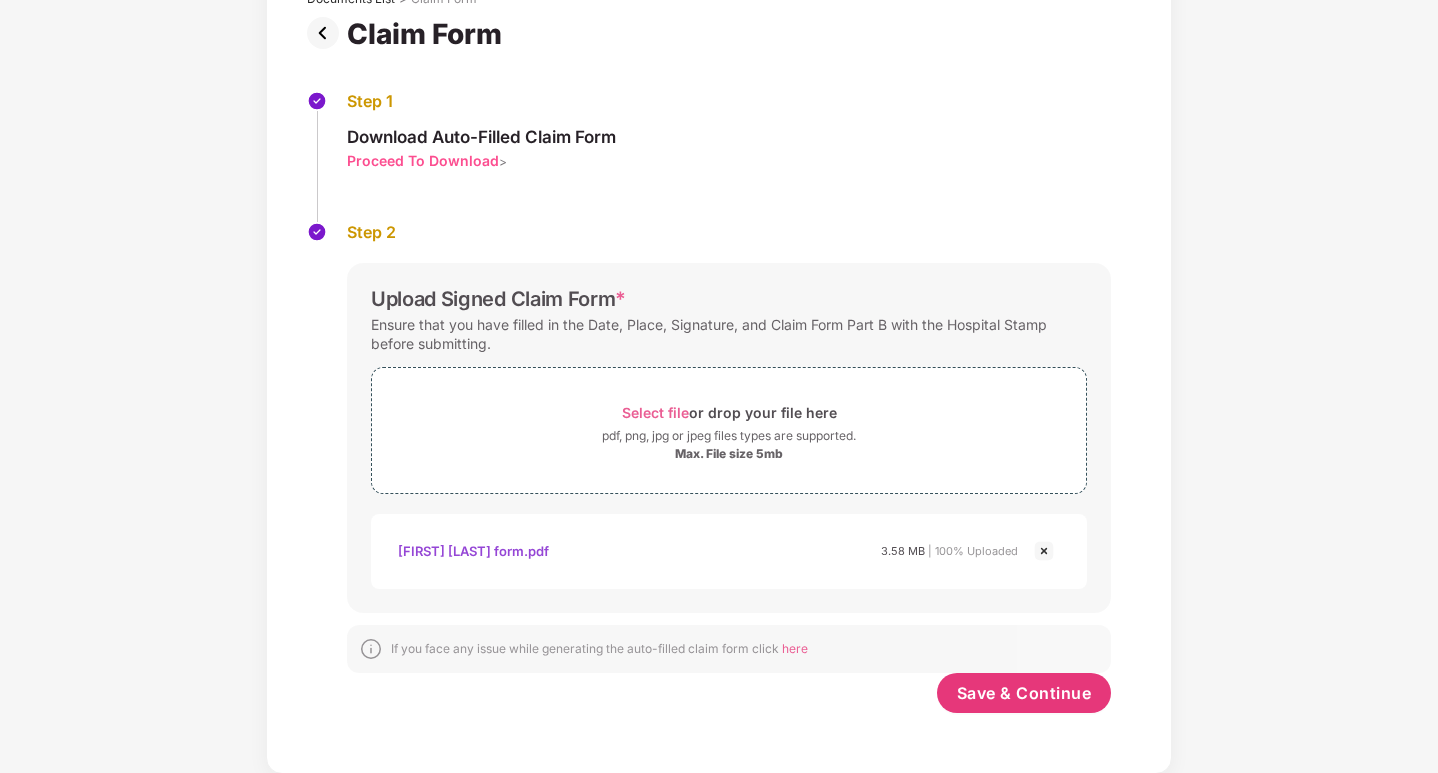 scroll, scrollTop: 145, scrollLeft: 0, axis: vertical 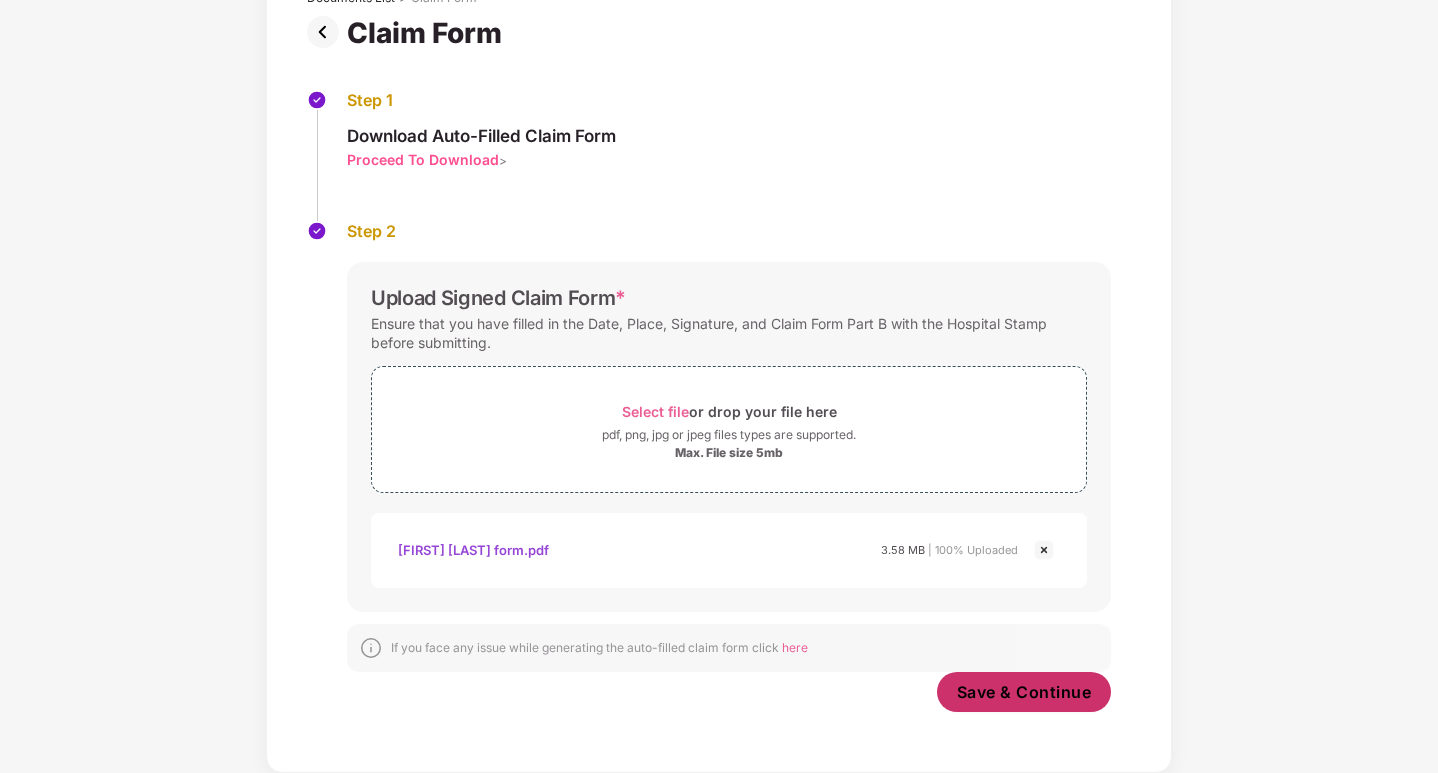 click on "Save & Continue" at bounding box center (1024, 692) 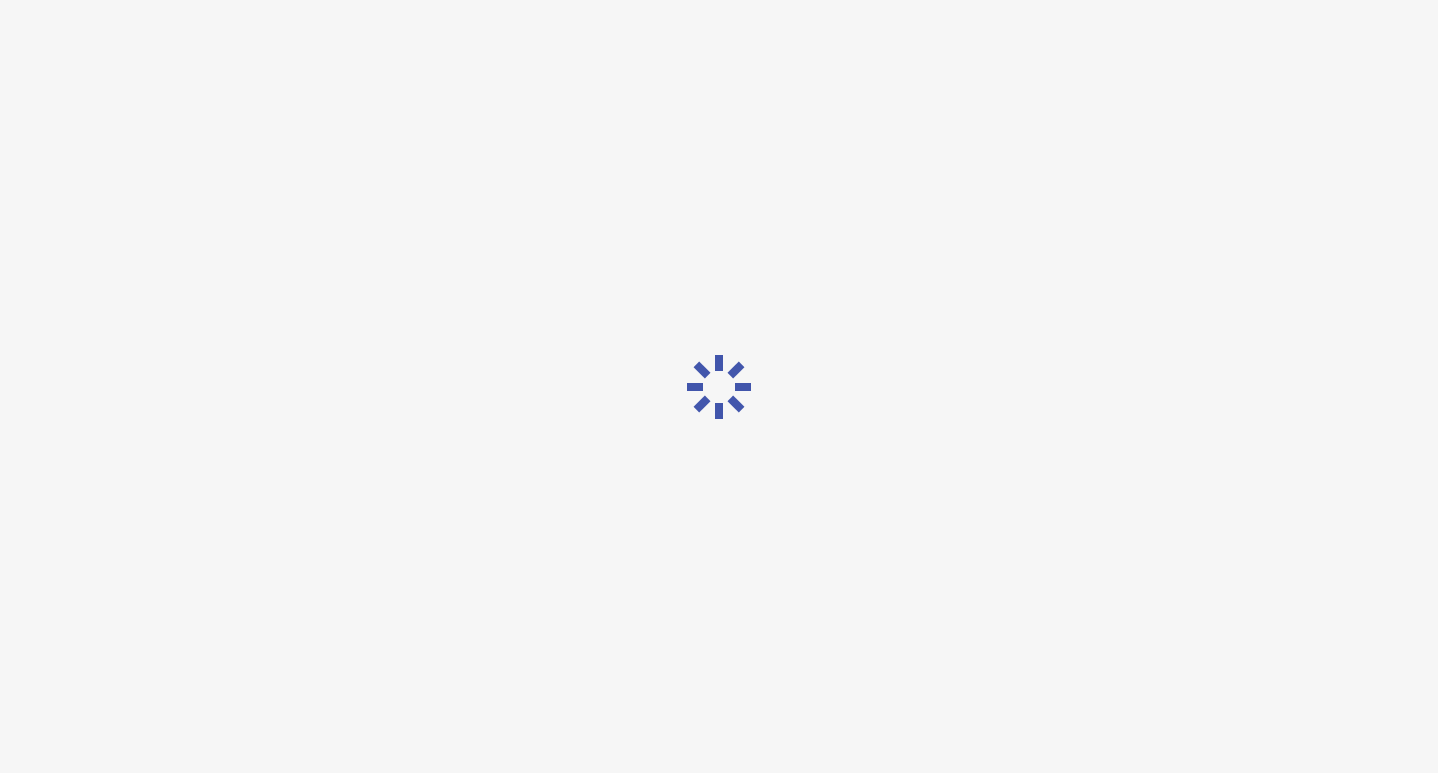scroll, scrollTop: 0, scrollLeft: 0, axis: both 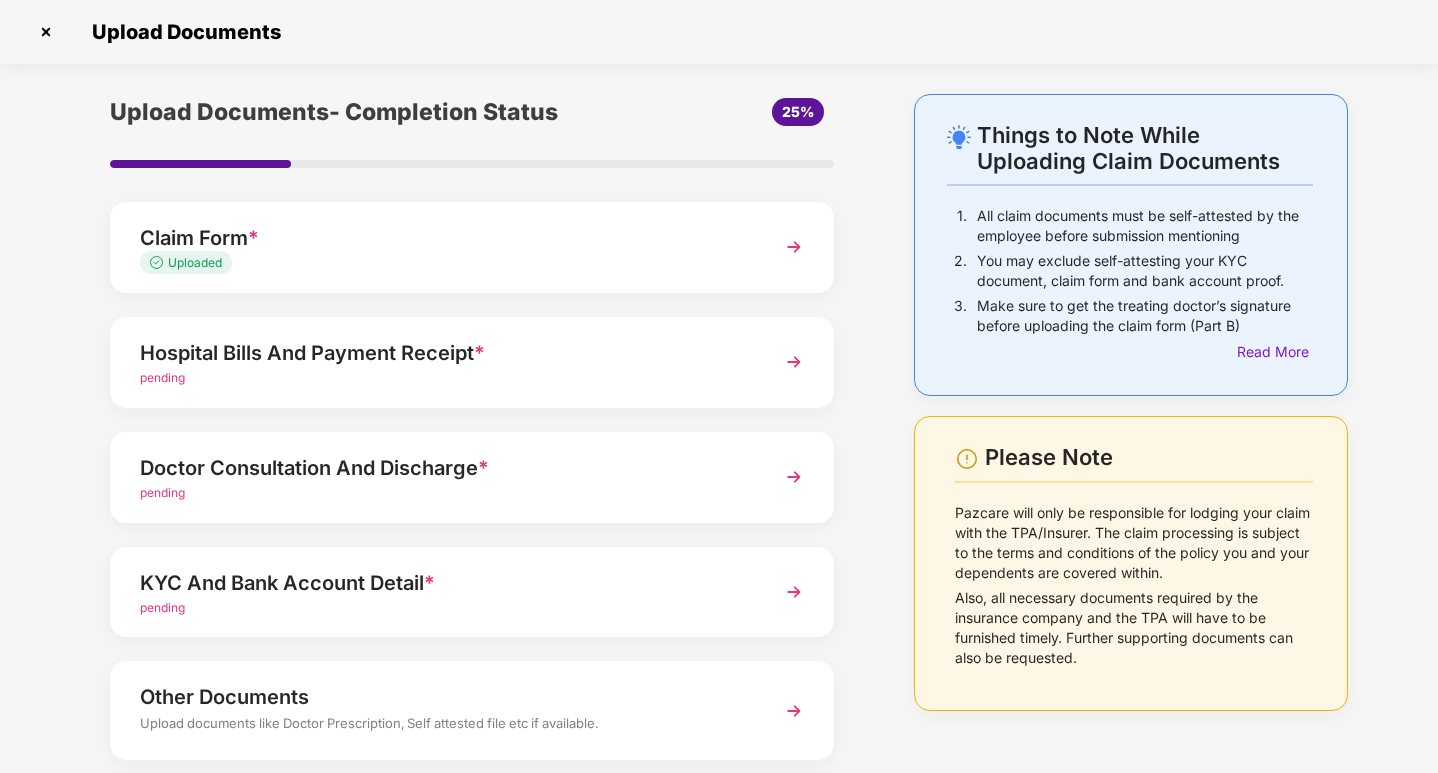 click on "Hospital Bills And Payment Receipt *" at bounding box center [444, 353] 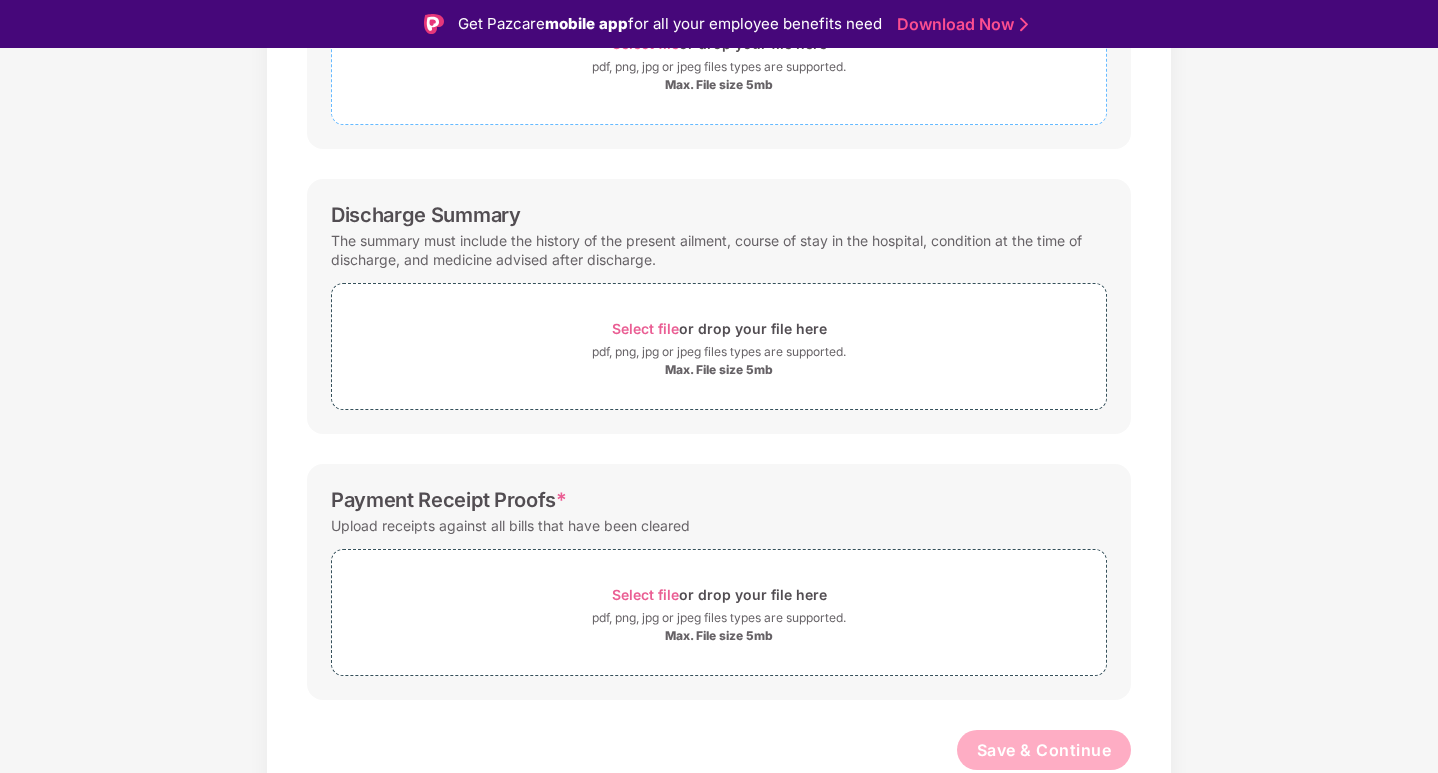 scroll, scrollTop: 42, scrollLeft: 0, axis: vertical 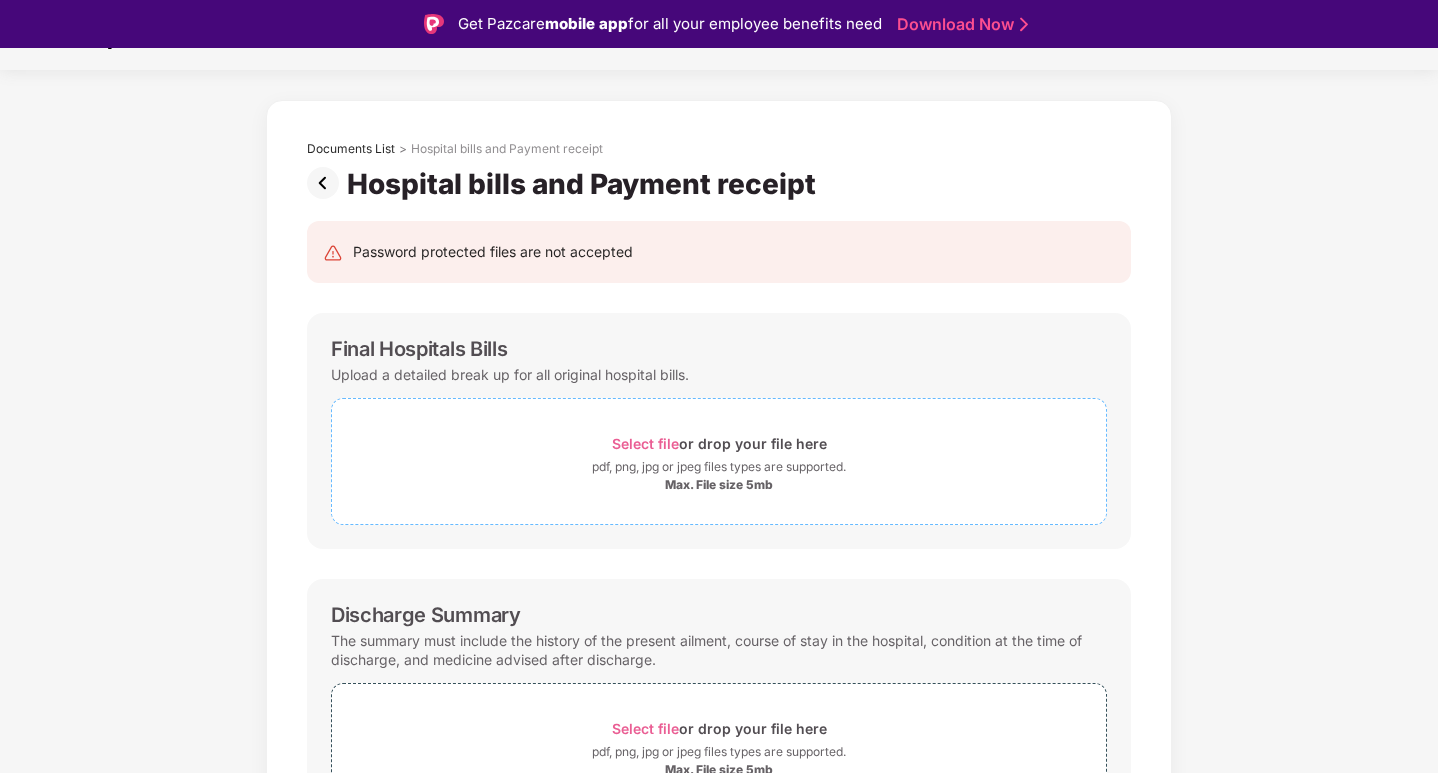 click on "Select file" at bounding box center [645, 443] 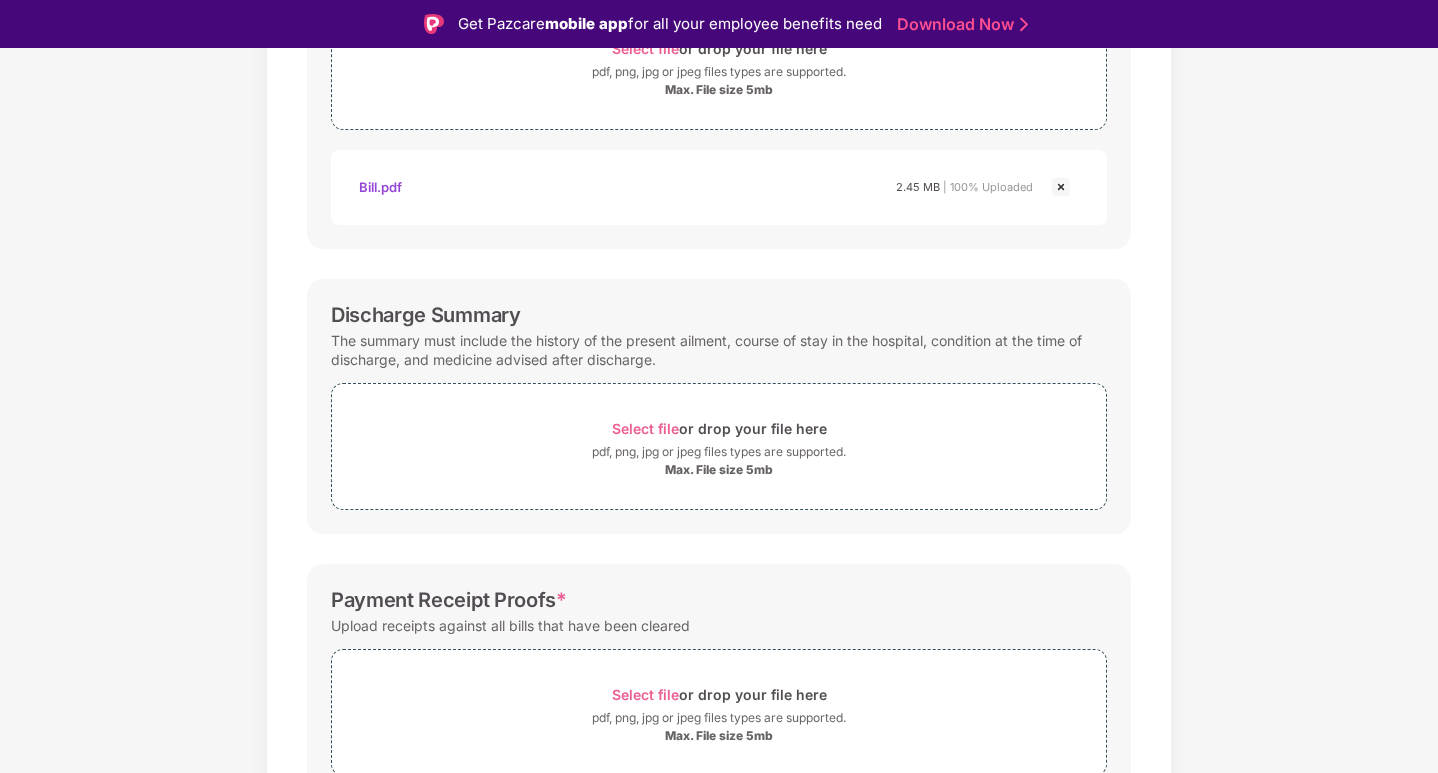 scroll, scrollTop: 442, scrollLeft: 0, axis: vertical 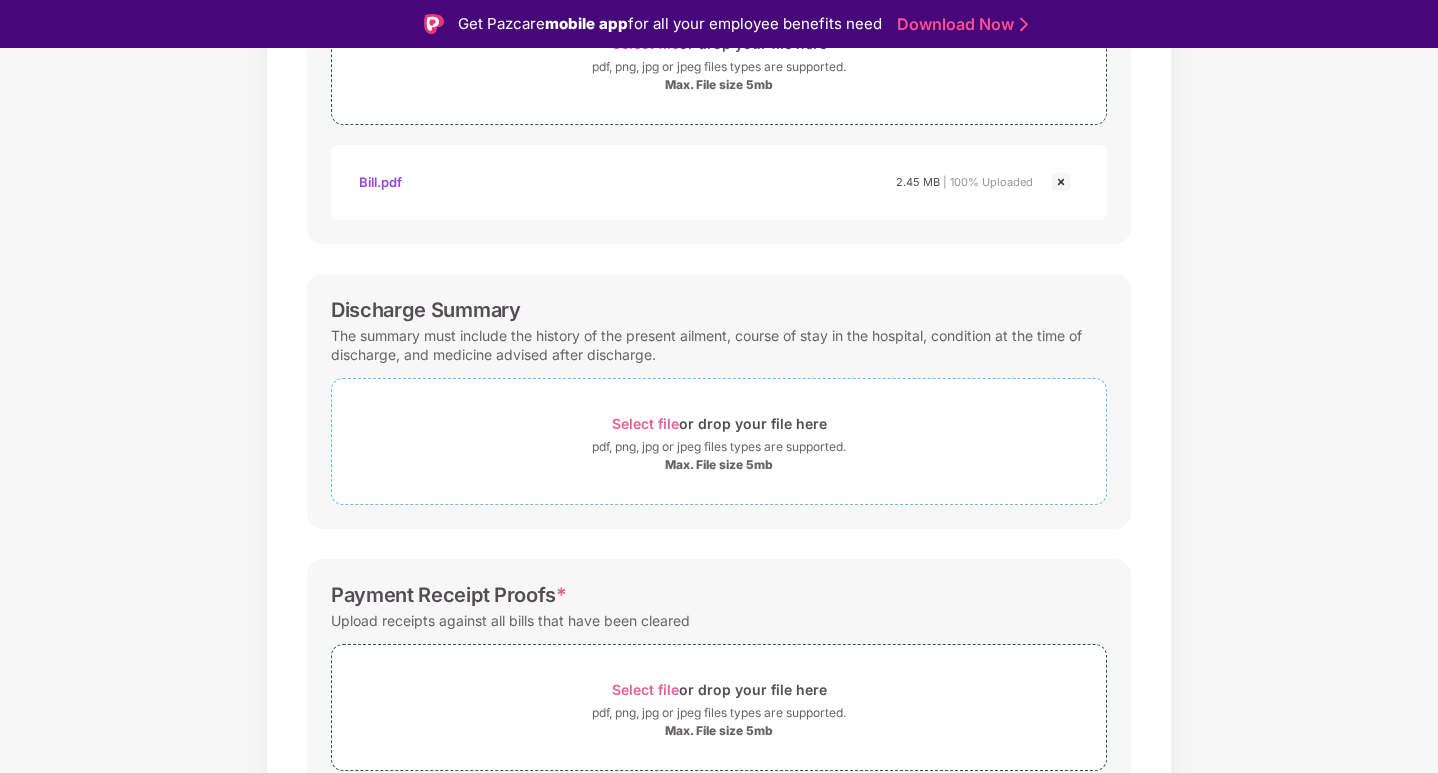 click on "pdf, png, jpg or jpeg files types are supported." at bounding box center (719, 447) 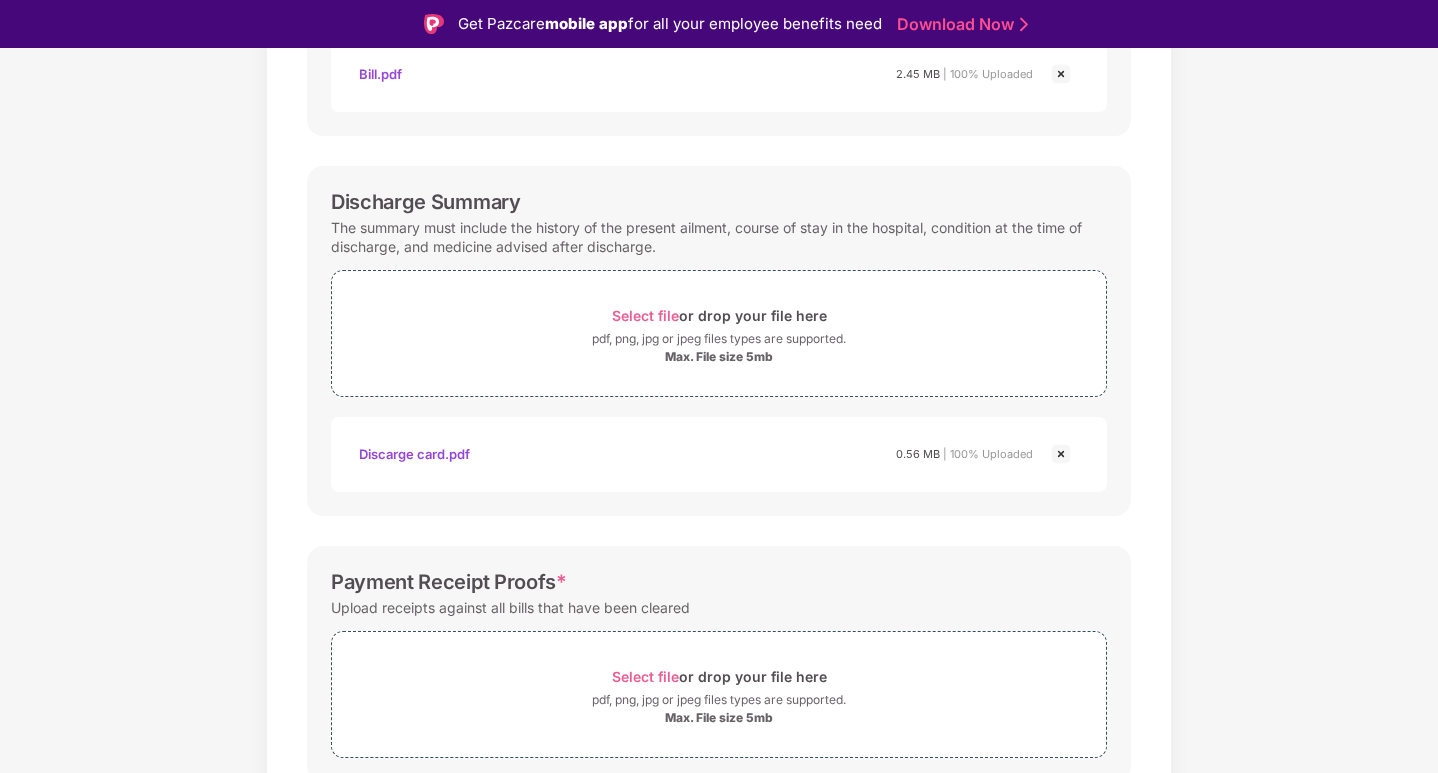 scroll, scrollTop: 632, scrollLeft: 0, axis: vertical 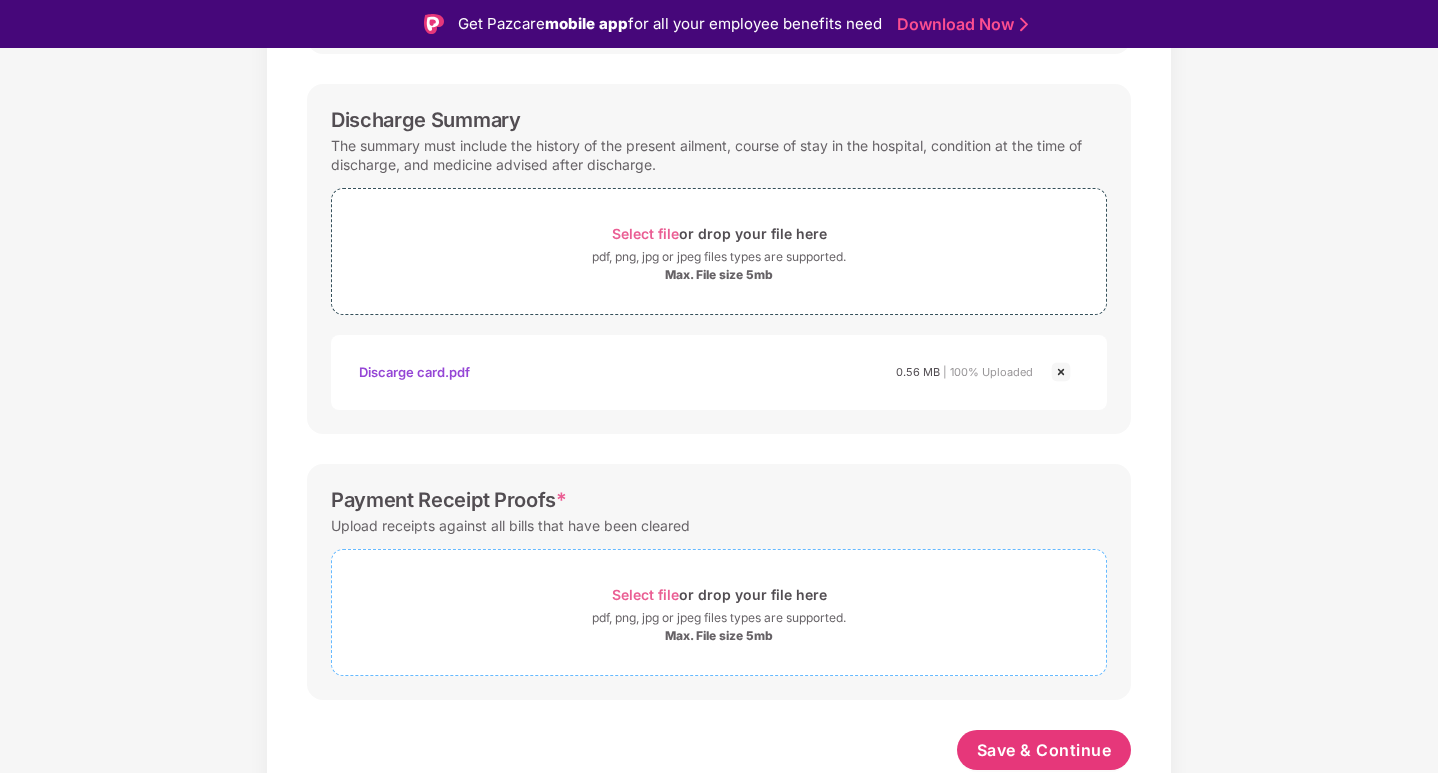 click on "pdf, png, jpg or jpeg files types are supported." at bounding box center [719, 618] 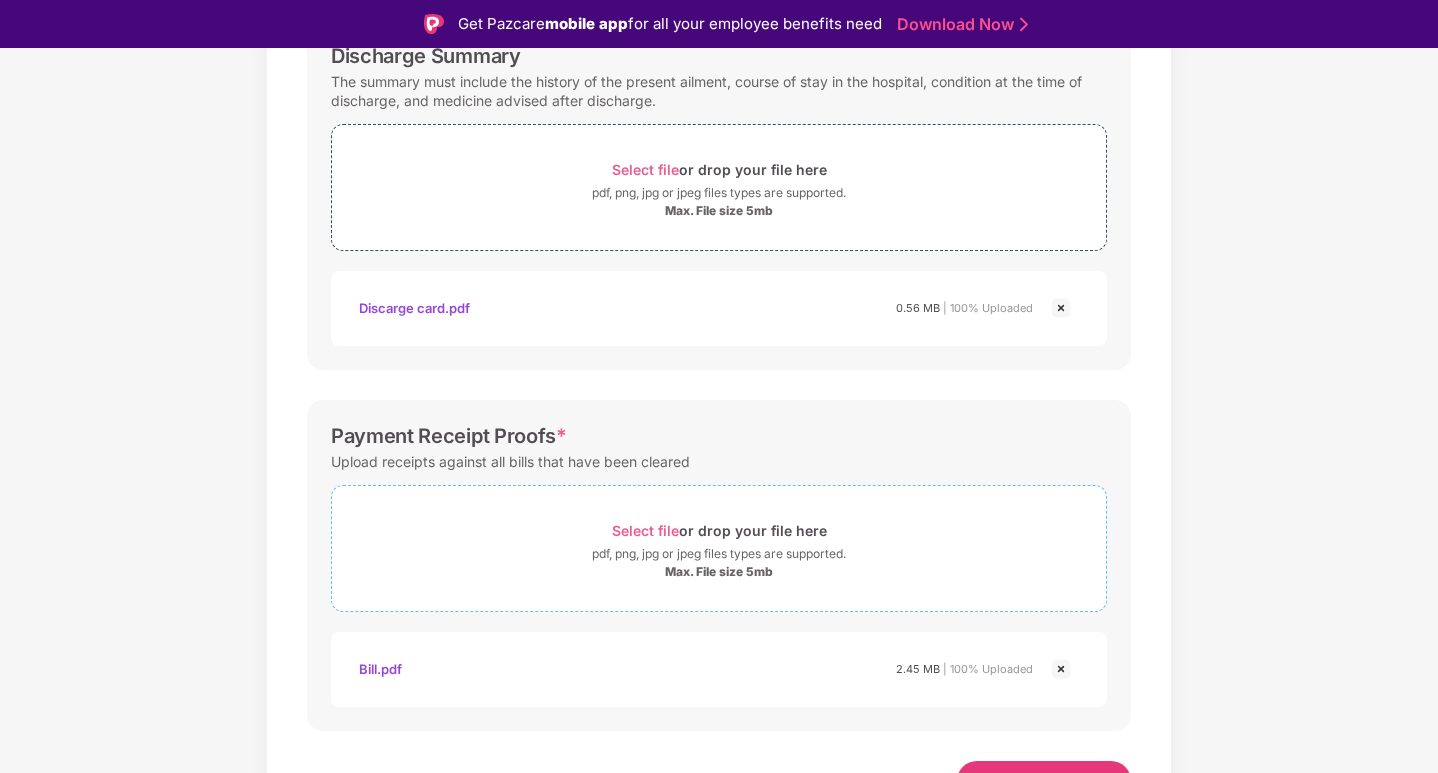scroll, scrollTop: 727, scrollLeft: 0, axis: vertical 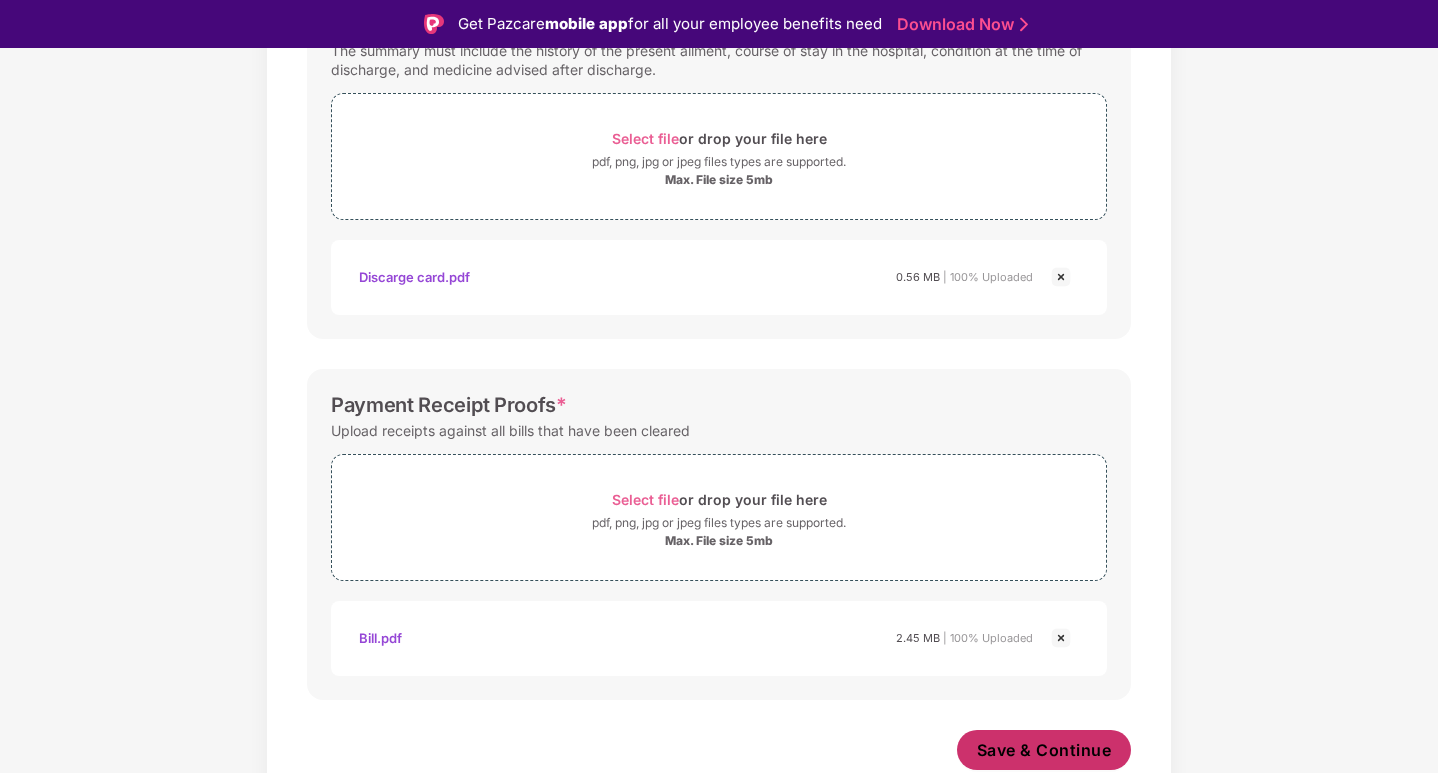 click on "Save & Continue" at bounding box center [1044, 750] 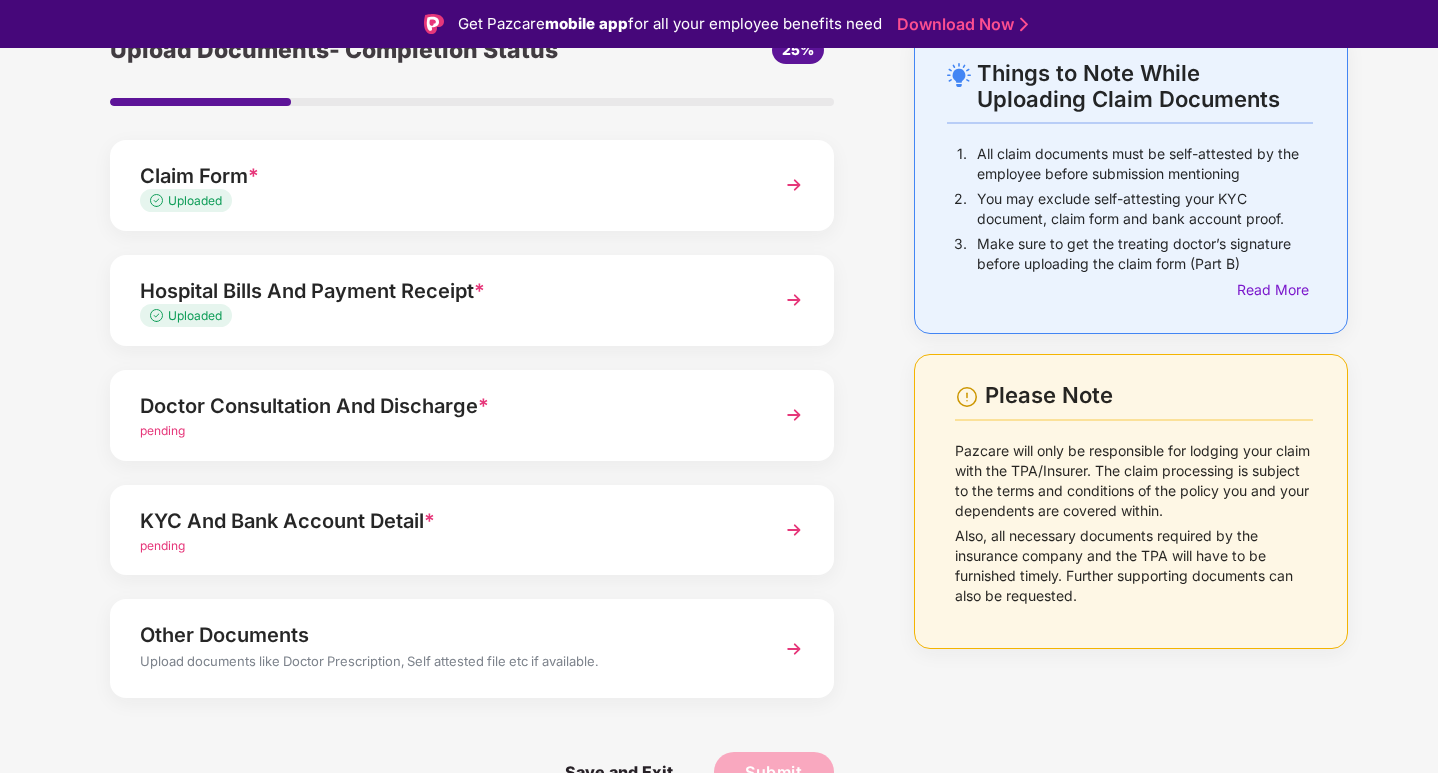 scroll, scrollTop: 111, scrollLeft: 0, axis: vertical 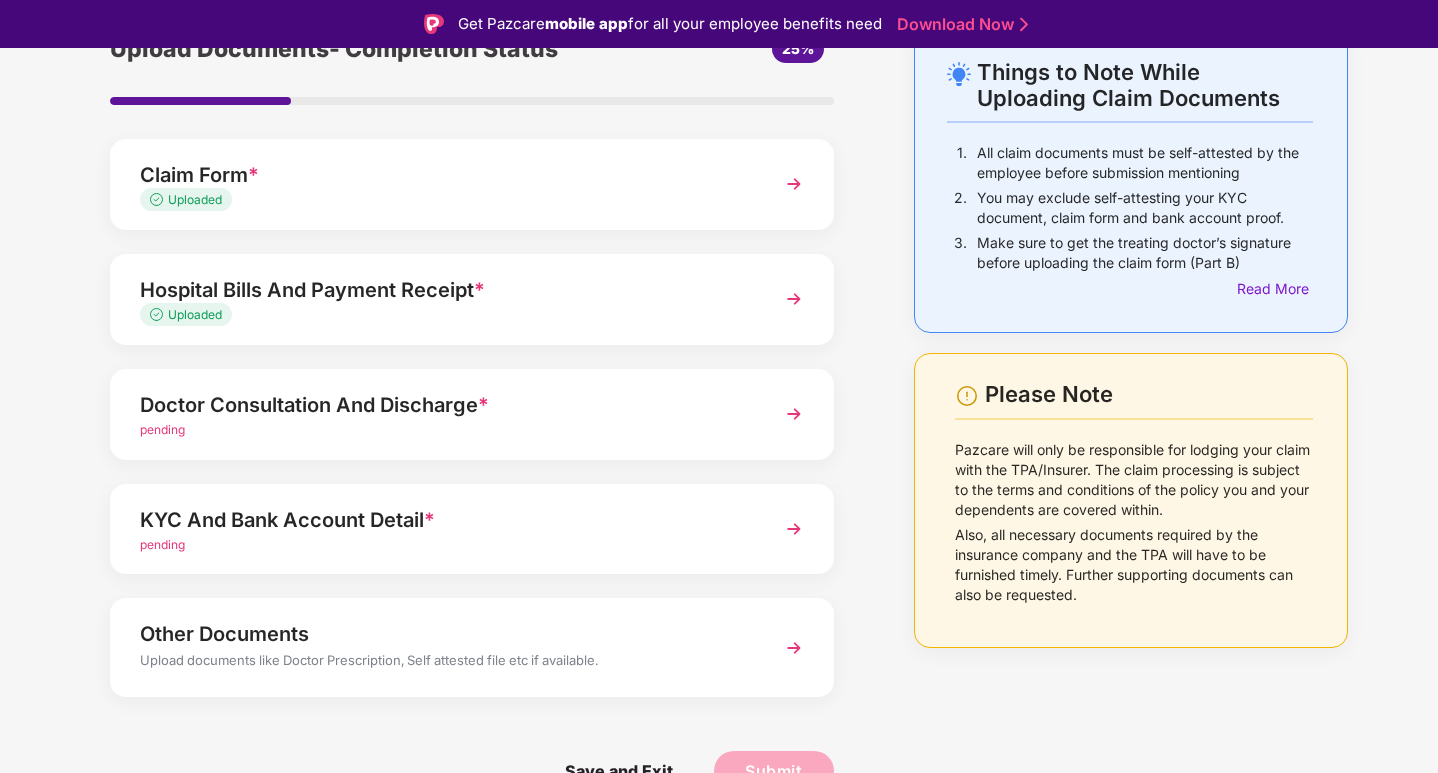 click on "Doctor Consultation And Discharge *" at bounding box center [444, 405] 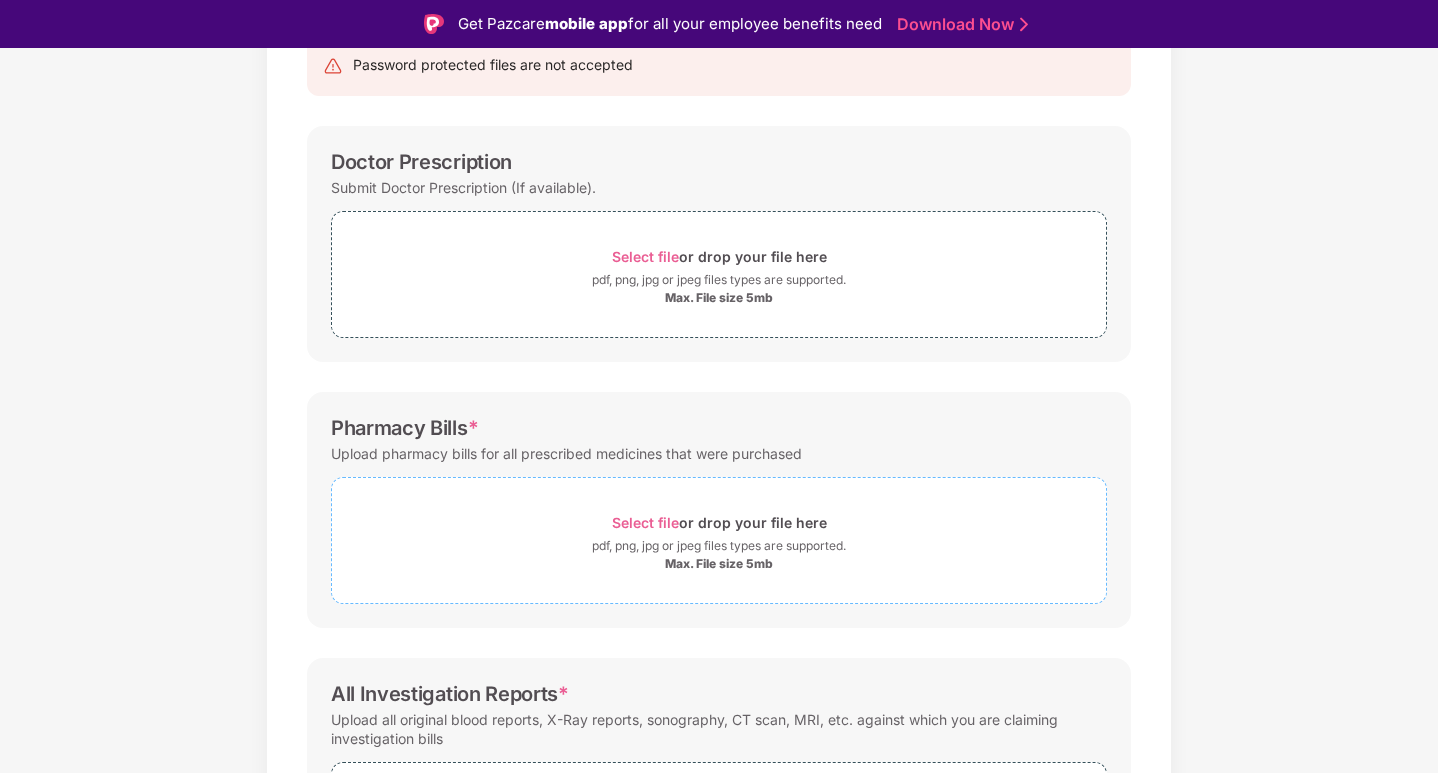 scroll, scrollTop: 442, scrollLeft: 0, axis: vertical 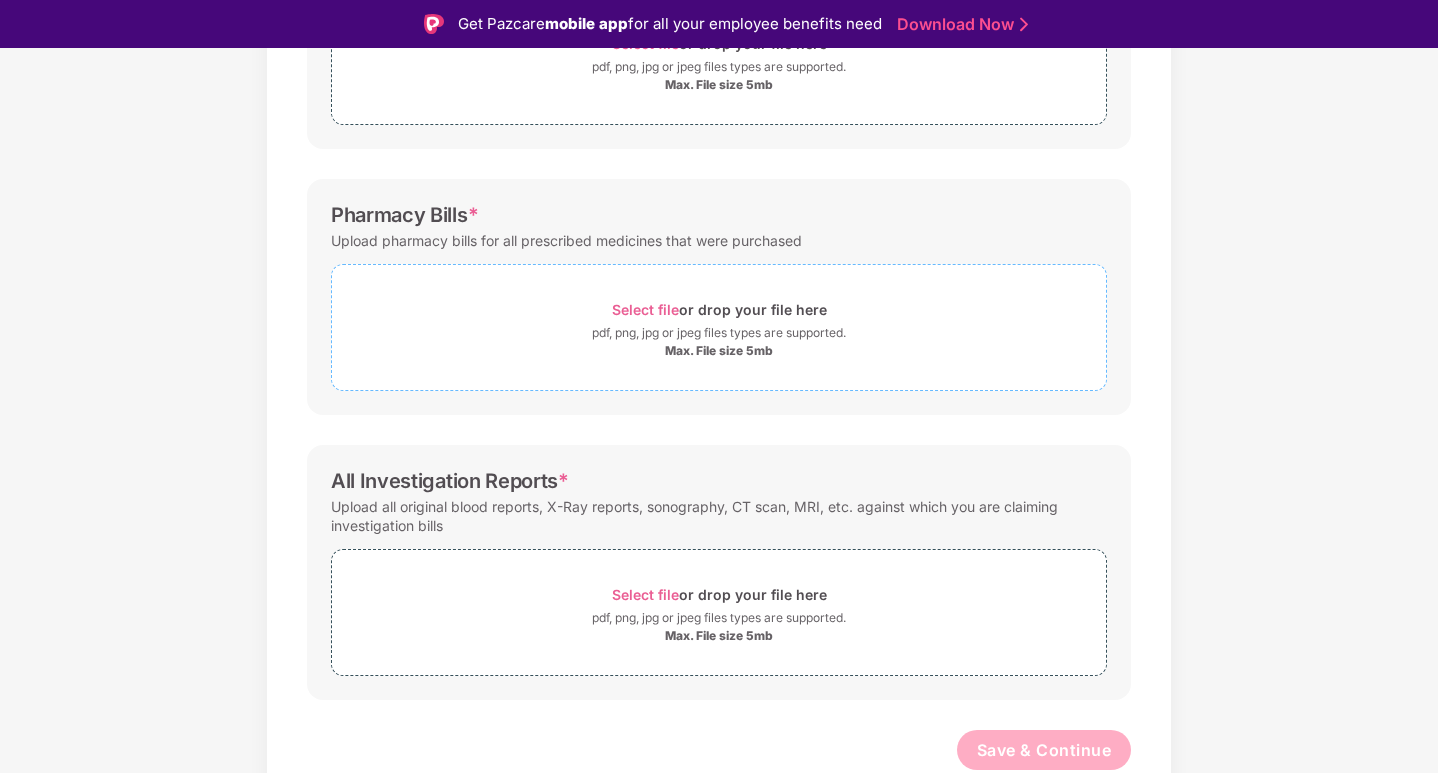click on "Select file  or drop your file here" at bounding box center (719, 309) 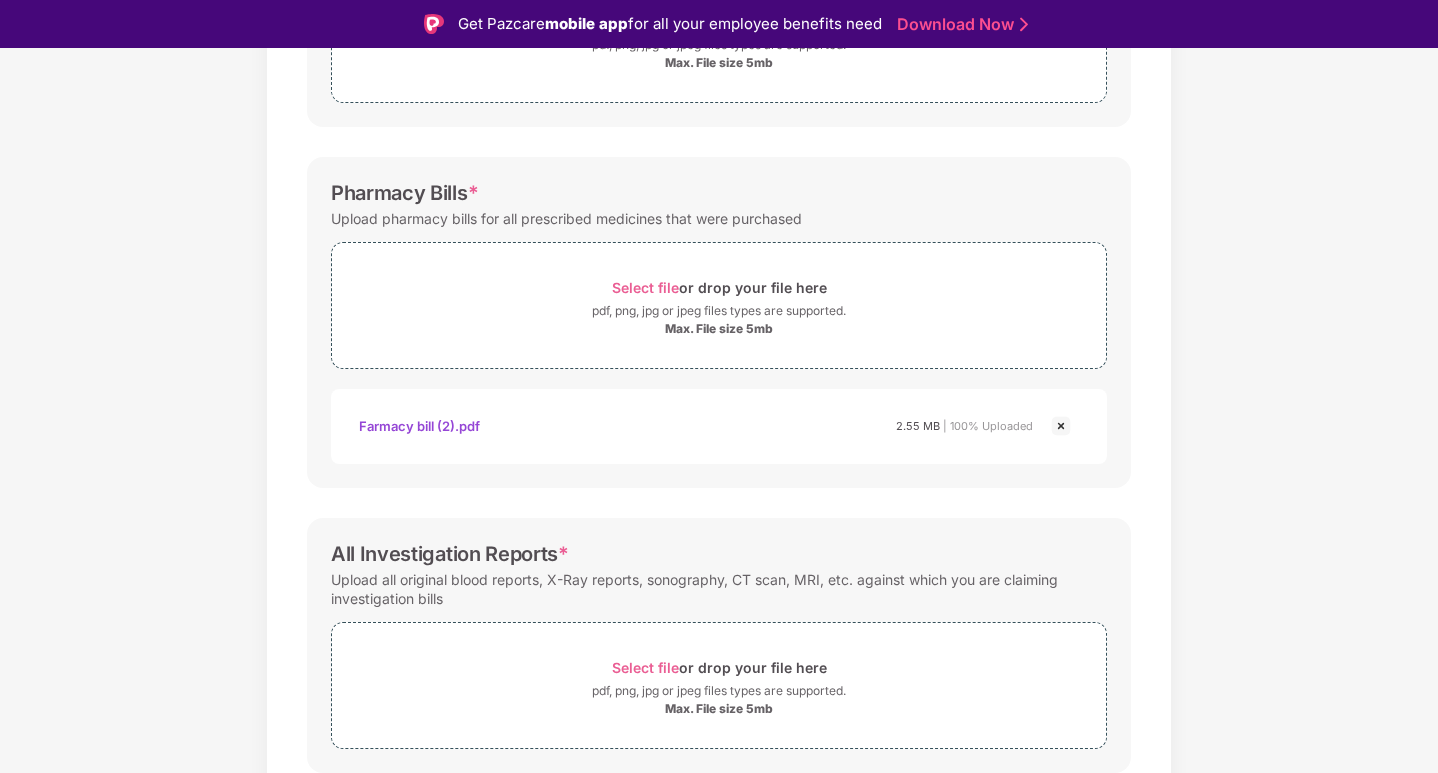 scroll, scrollTop: 537, scrollLeft: 0, axis: vertical 